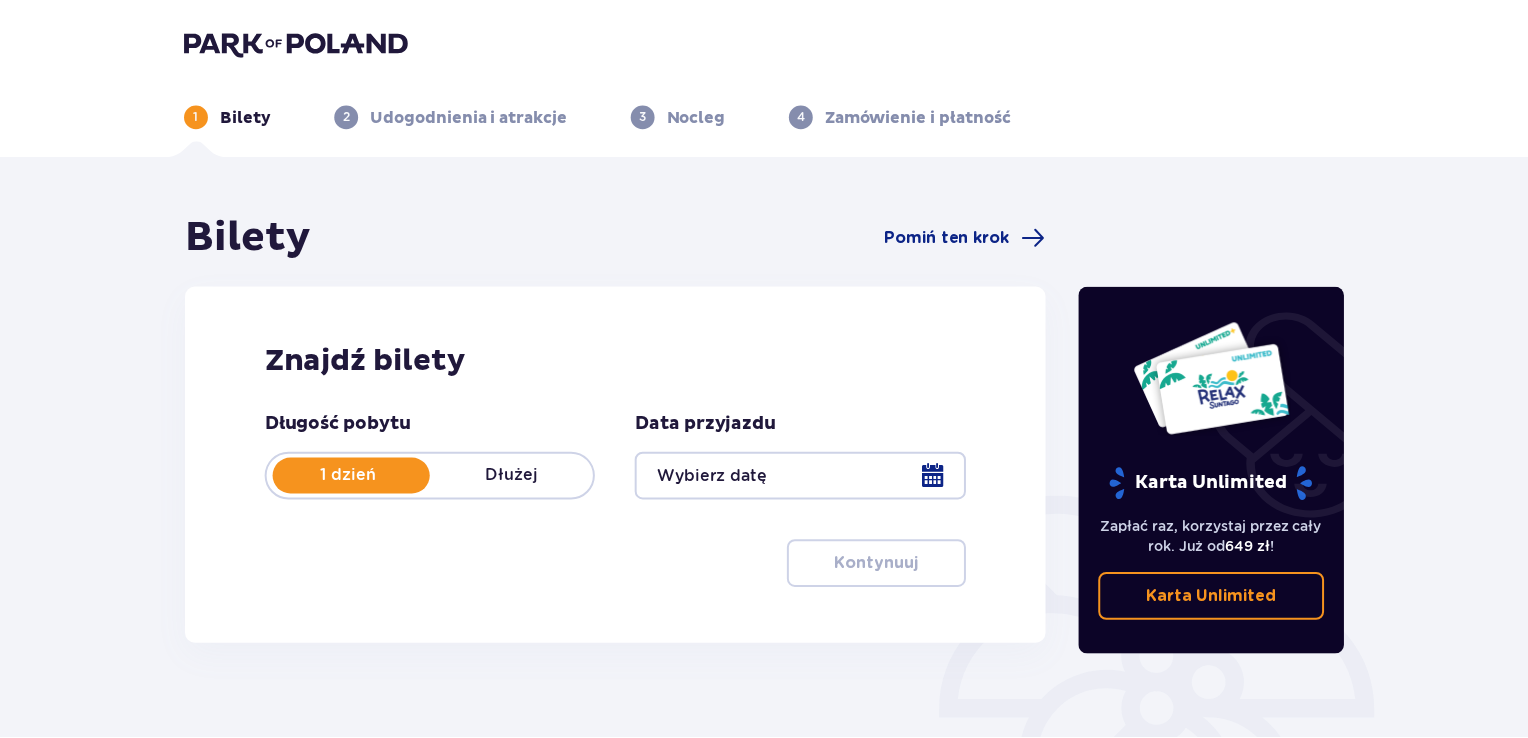 scroll, scrollTop: 0, scrollLeft: 0, axis: both 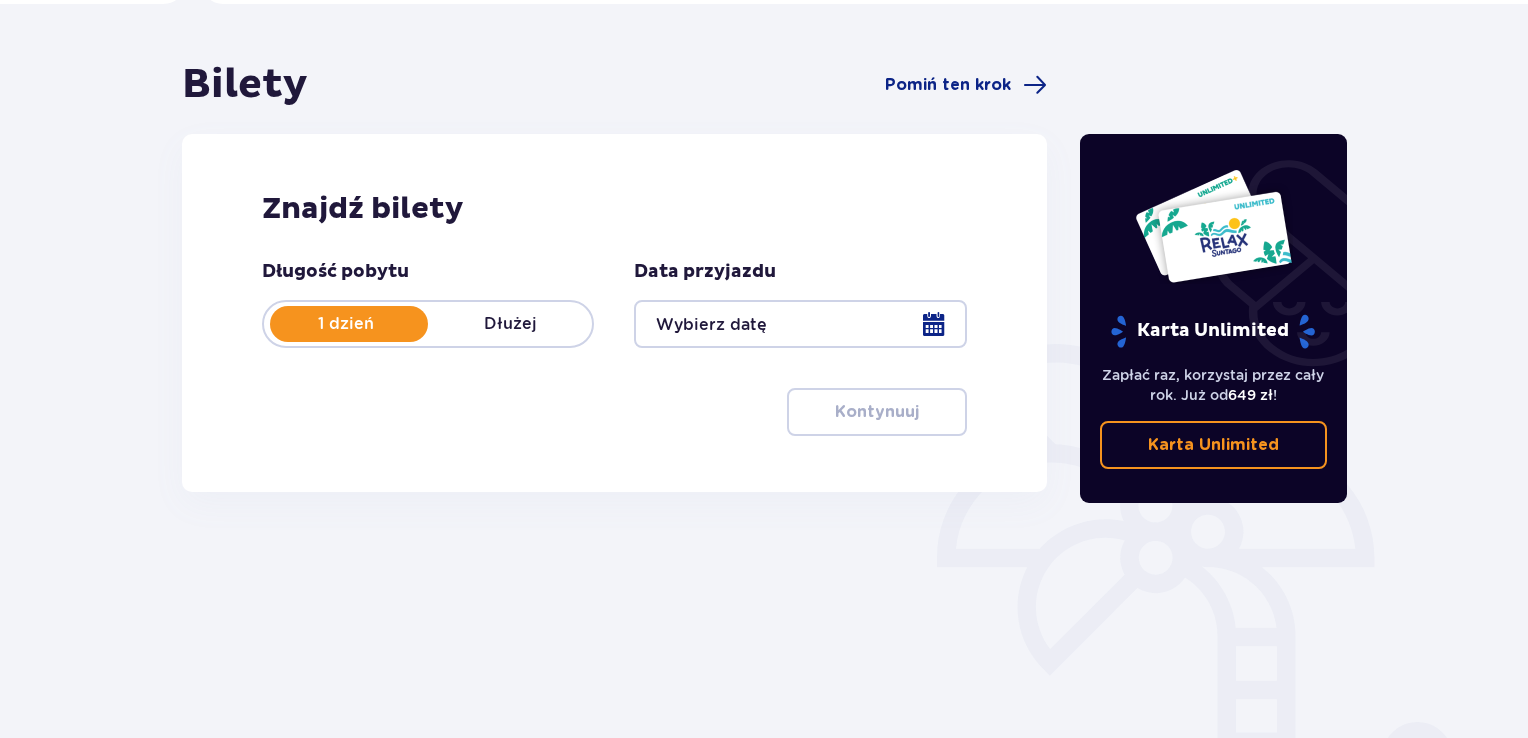 click at bounding box center [800, 324] 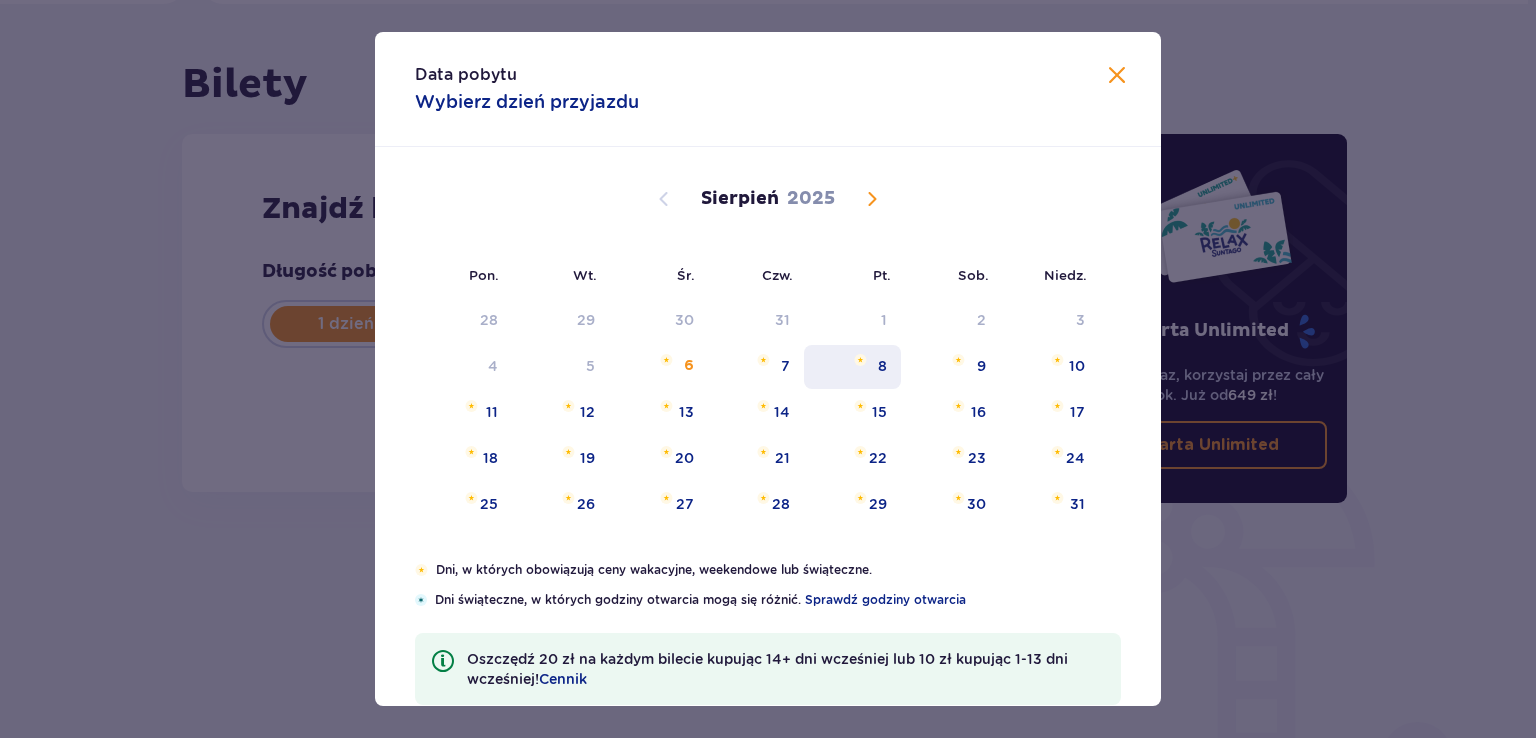 click on "8" at bounding box center [852, 367] 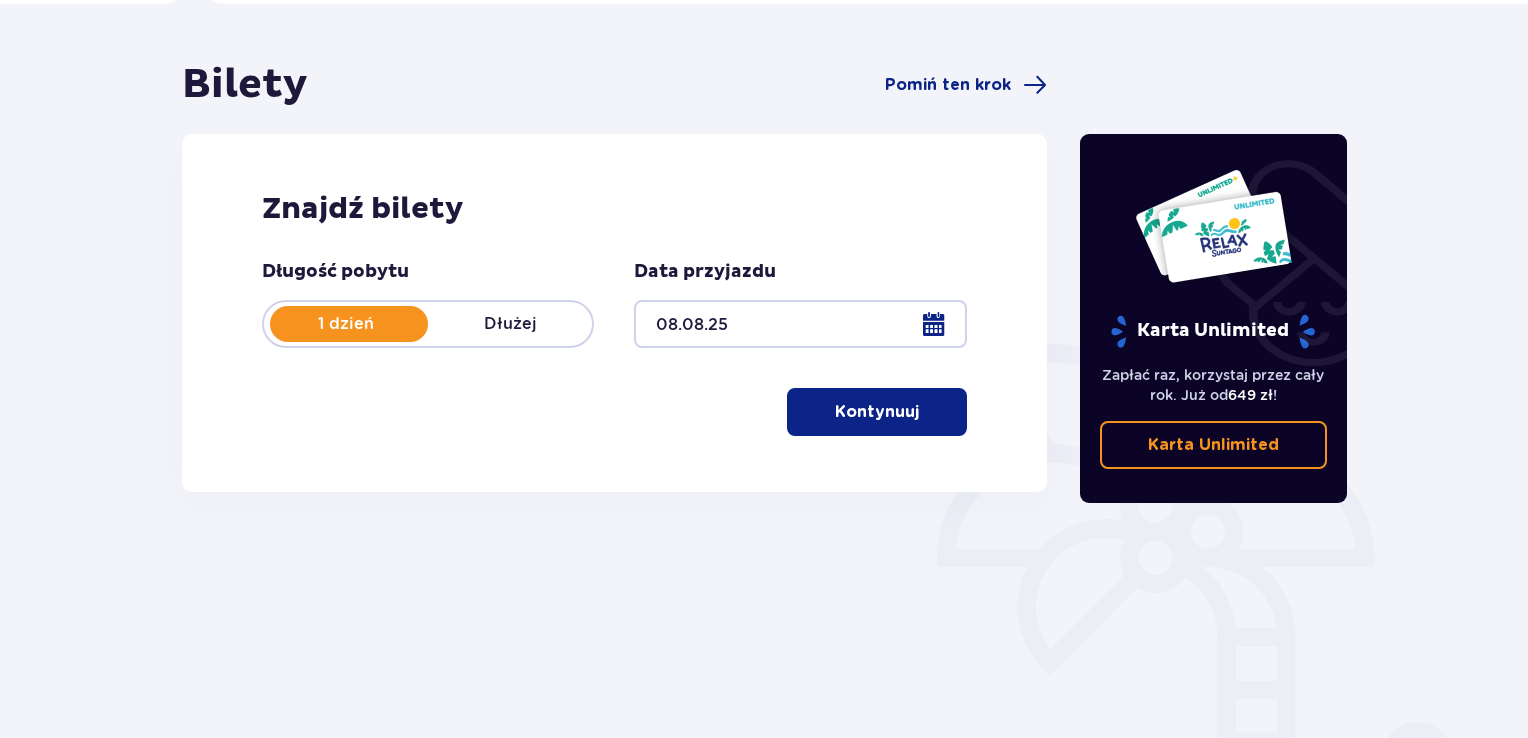 click at bounding box center (923, 412) 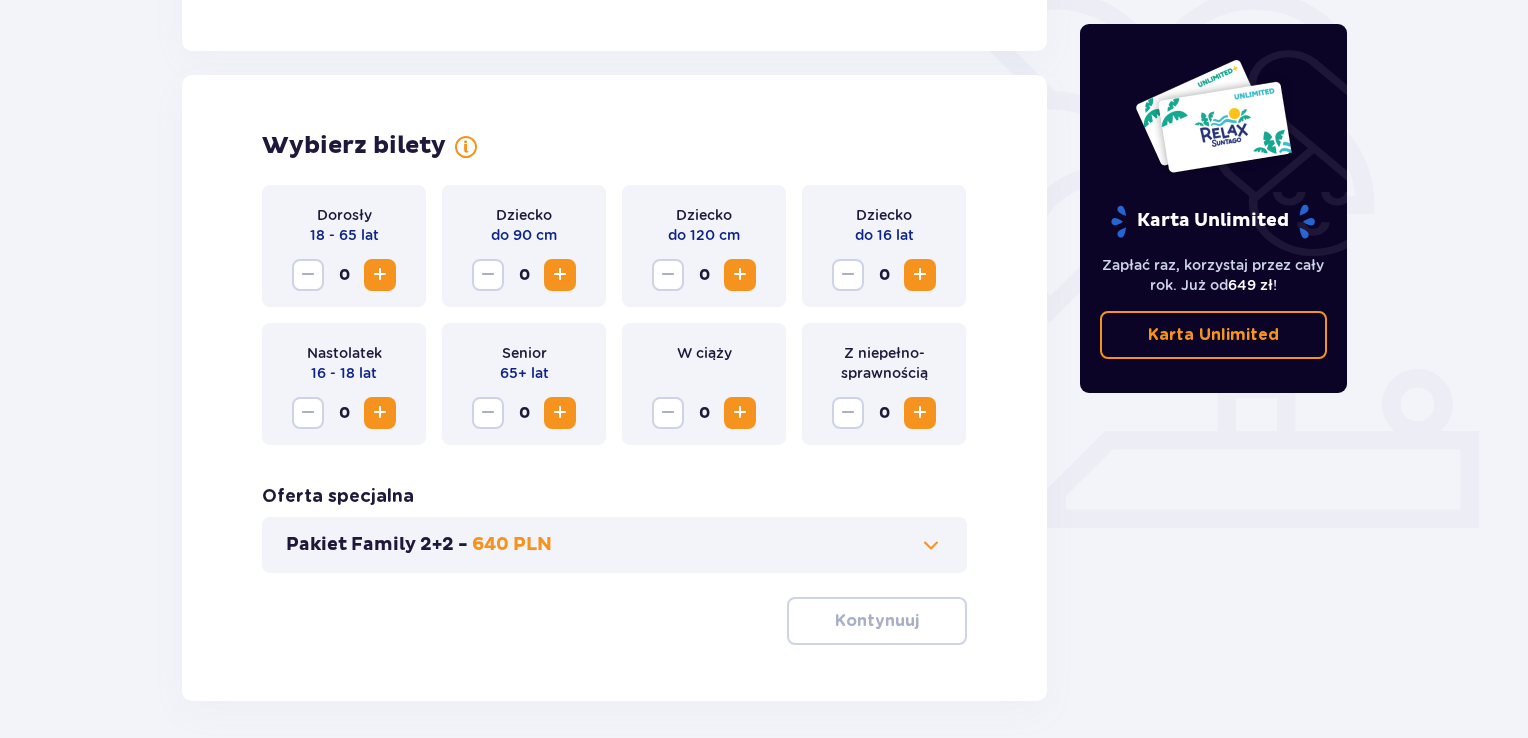 scroll, scrollTop: 556, scrollLeft: 0, axis: vertical 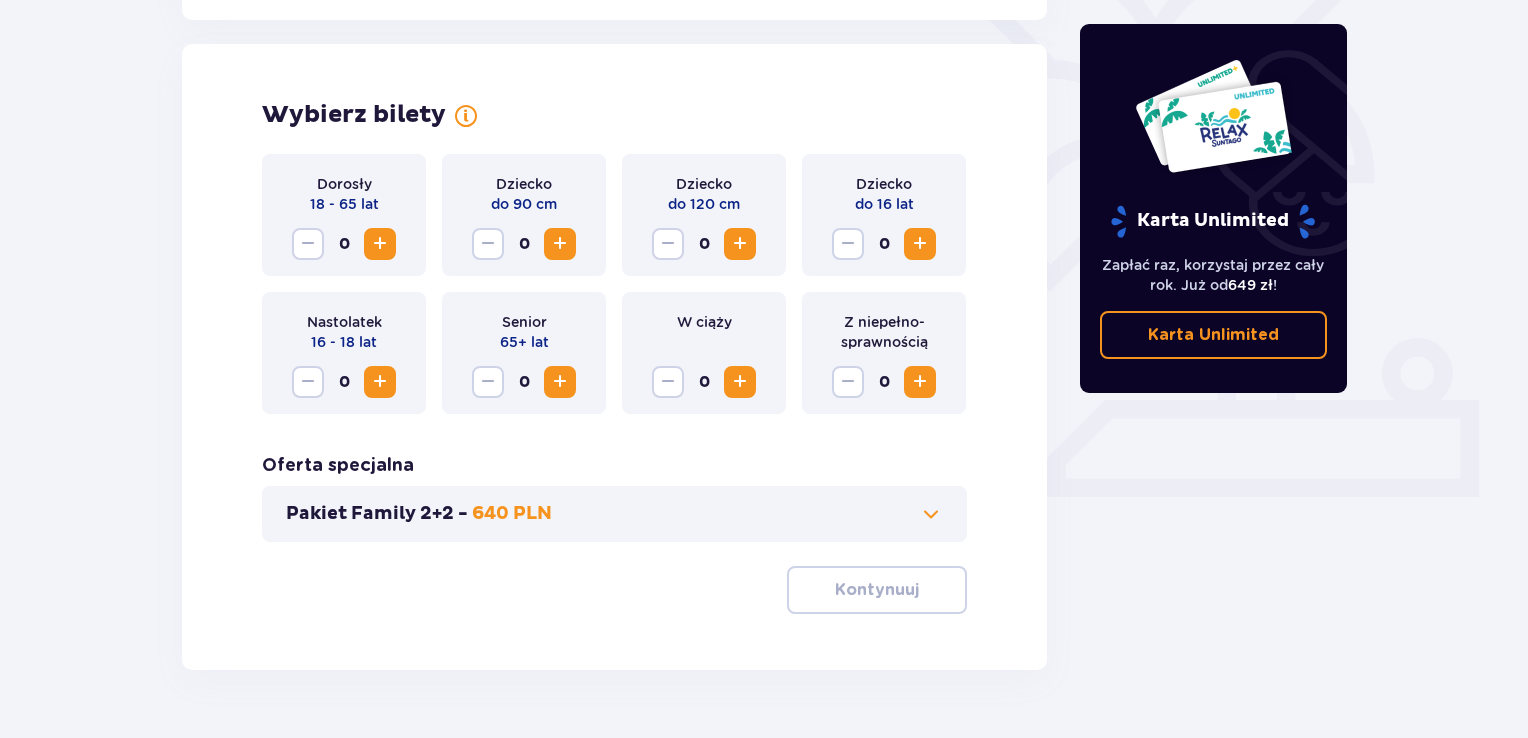 click on "Pakiet Family 2+2 -  640 PLN" at bounding box center [614, 514] 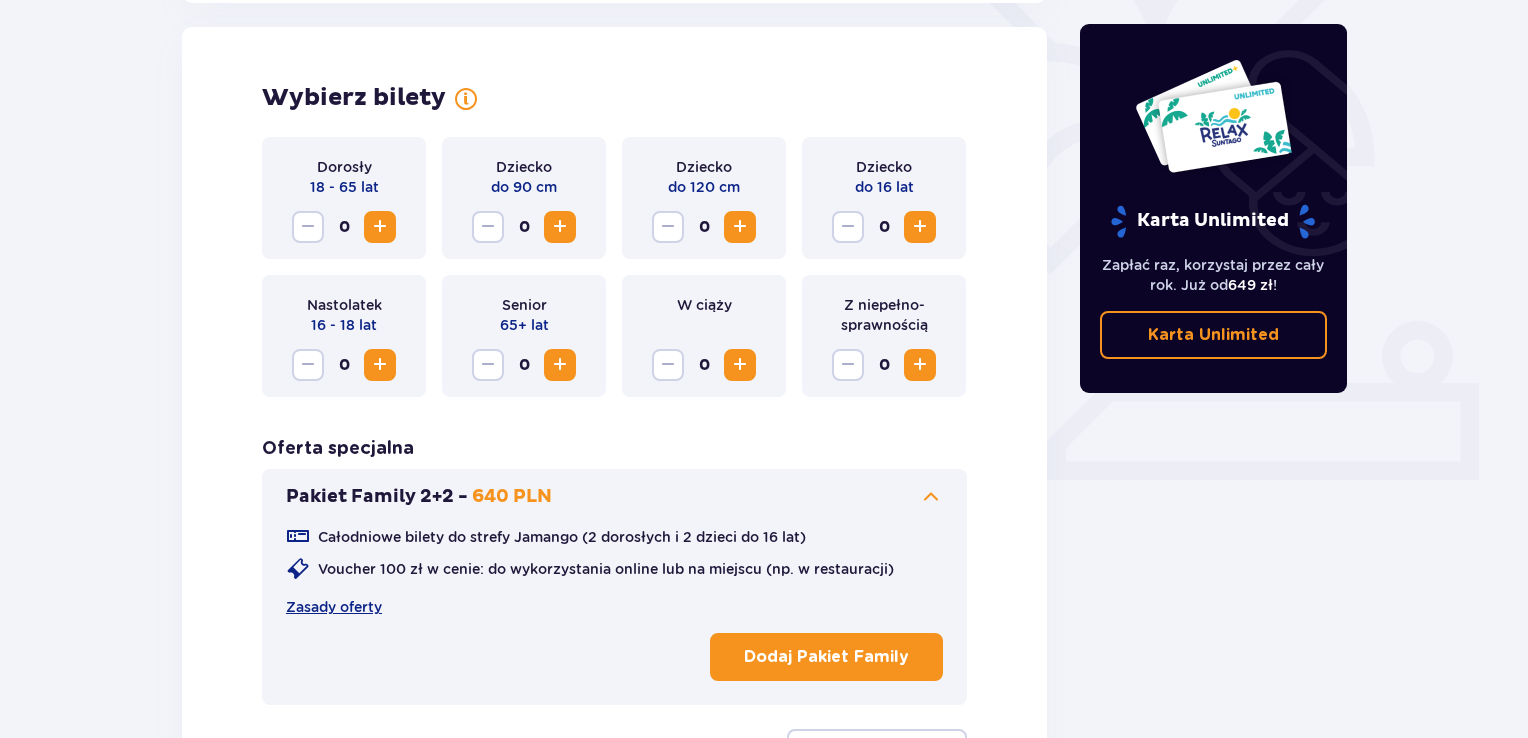 scroll, scrollTop: 556, scrollLeft: 0, axis: vertical 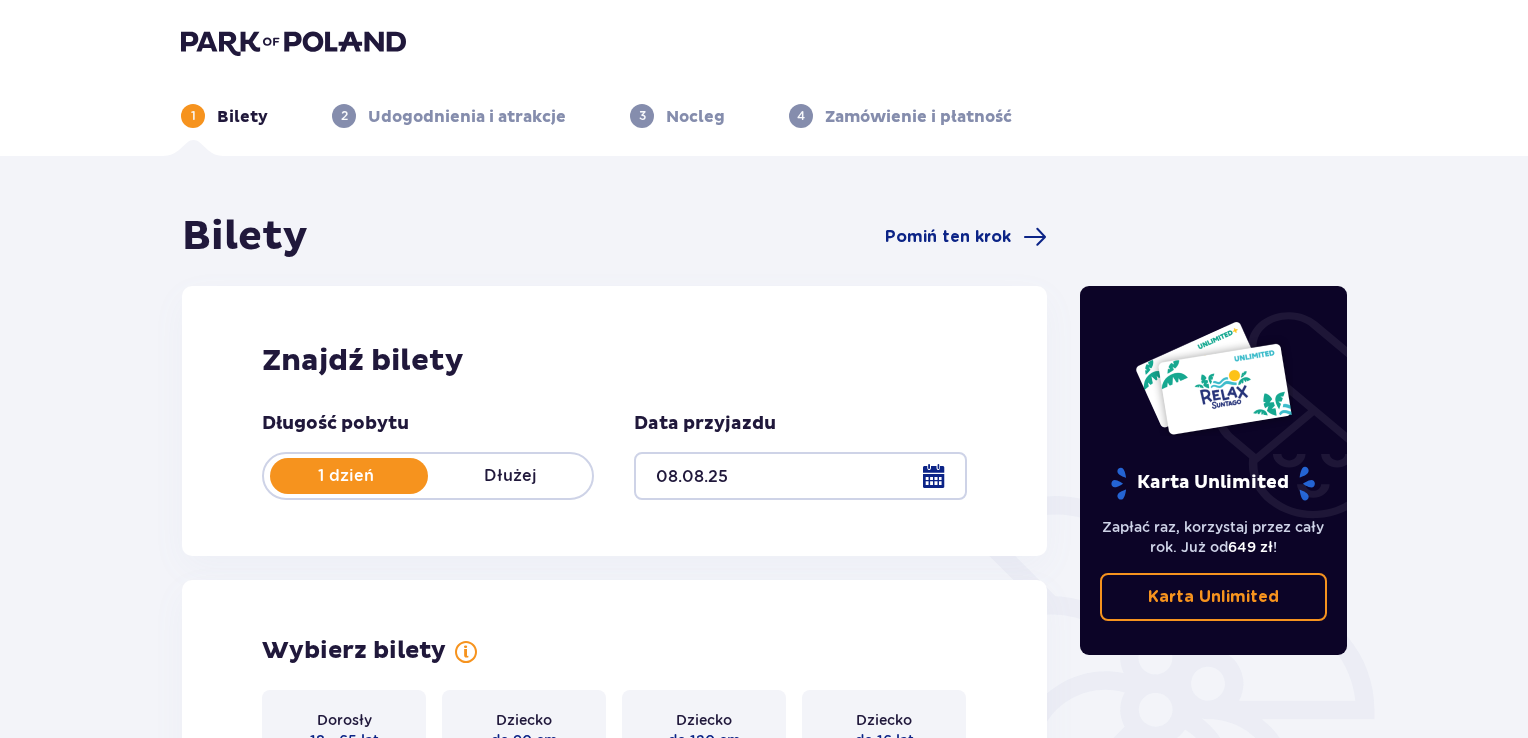 click on "Bilety Pomiń ten krok" at bounding box center [614, 237] 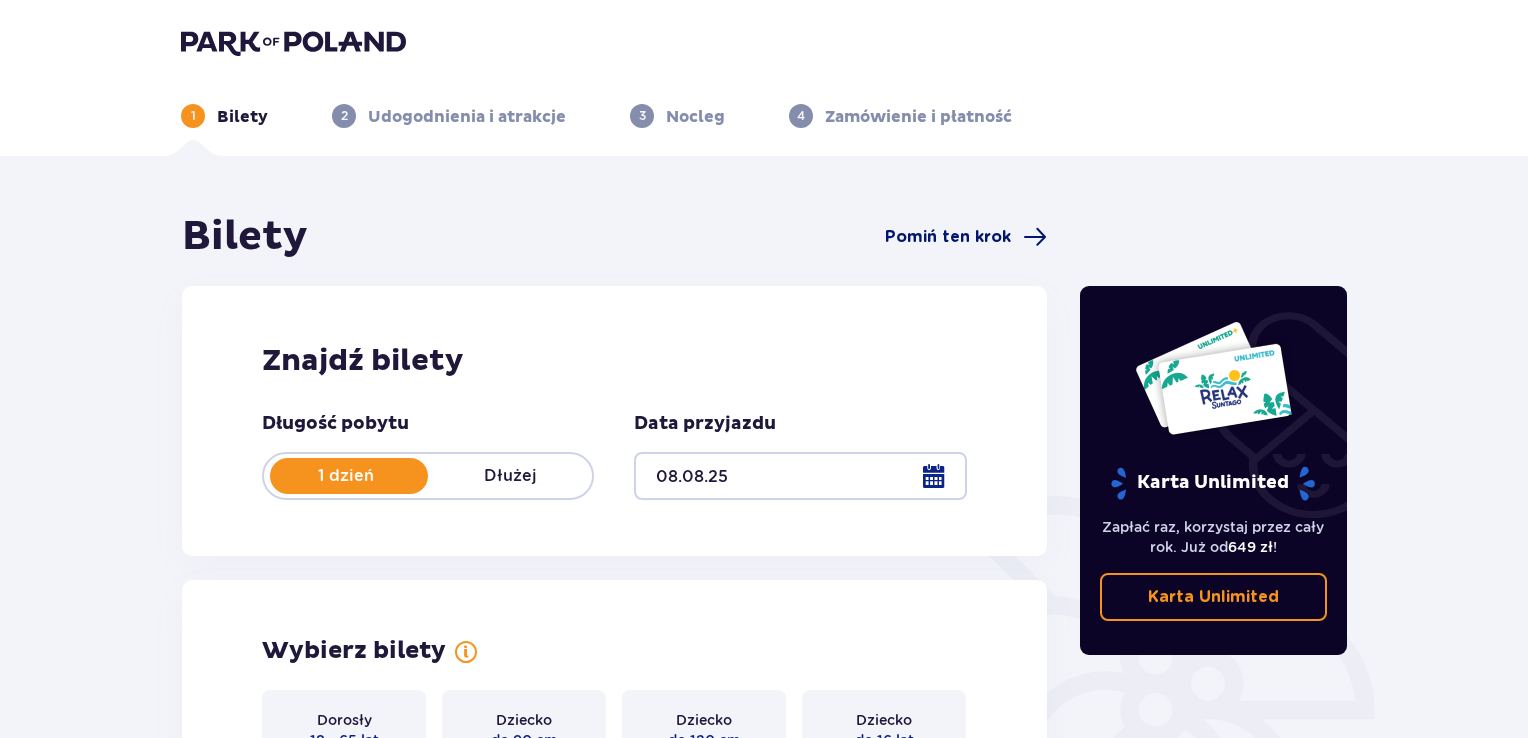 click on "Pomiń ten krok" at bounding box center (966, 237) 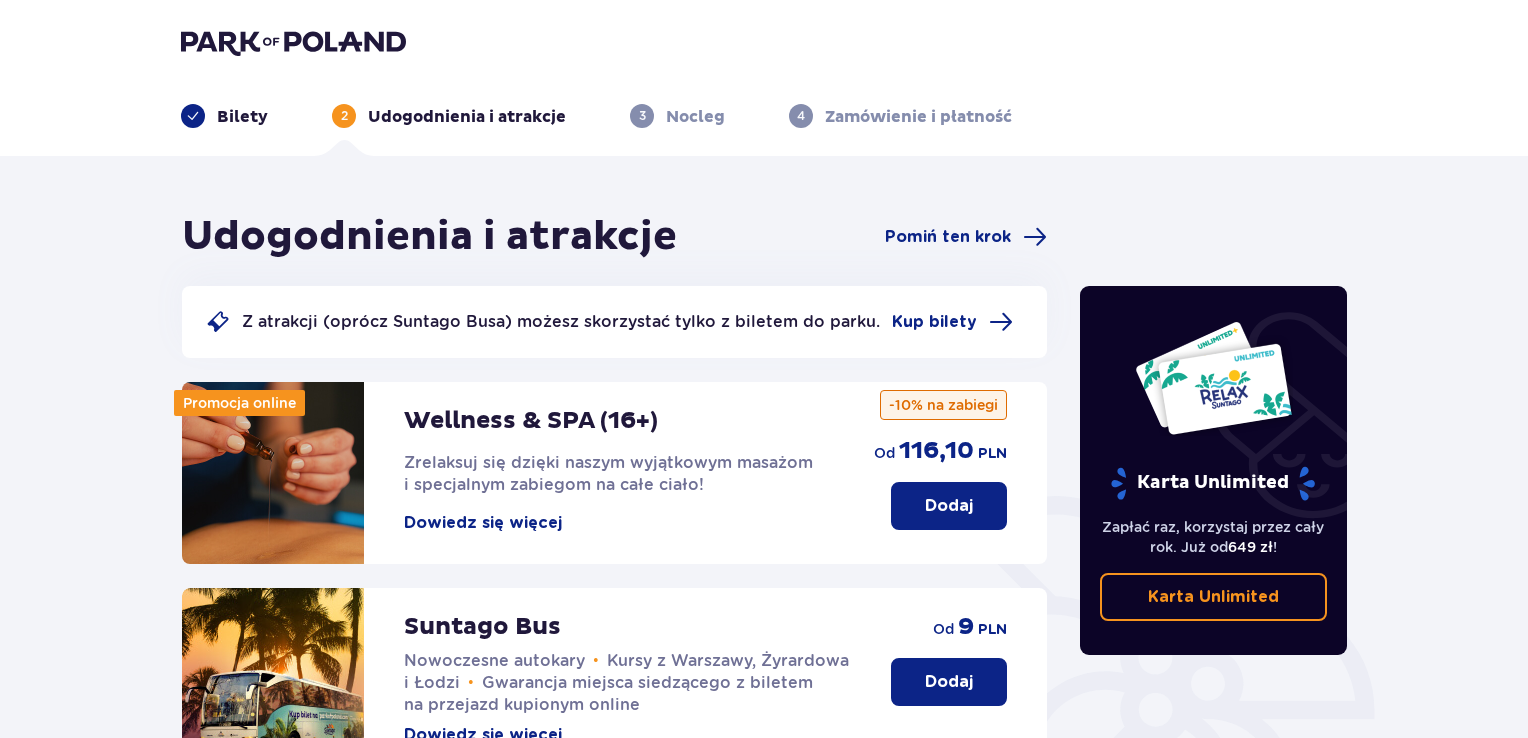 click on "Bilety" at bounding box center [242, 117] 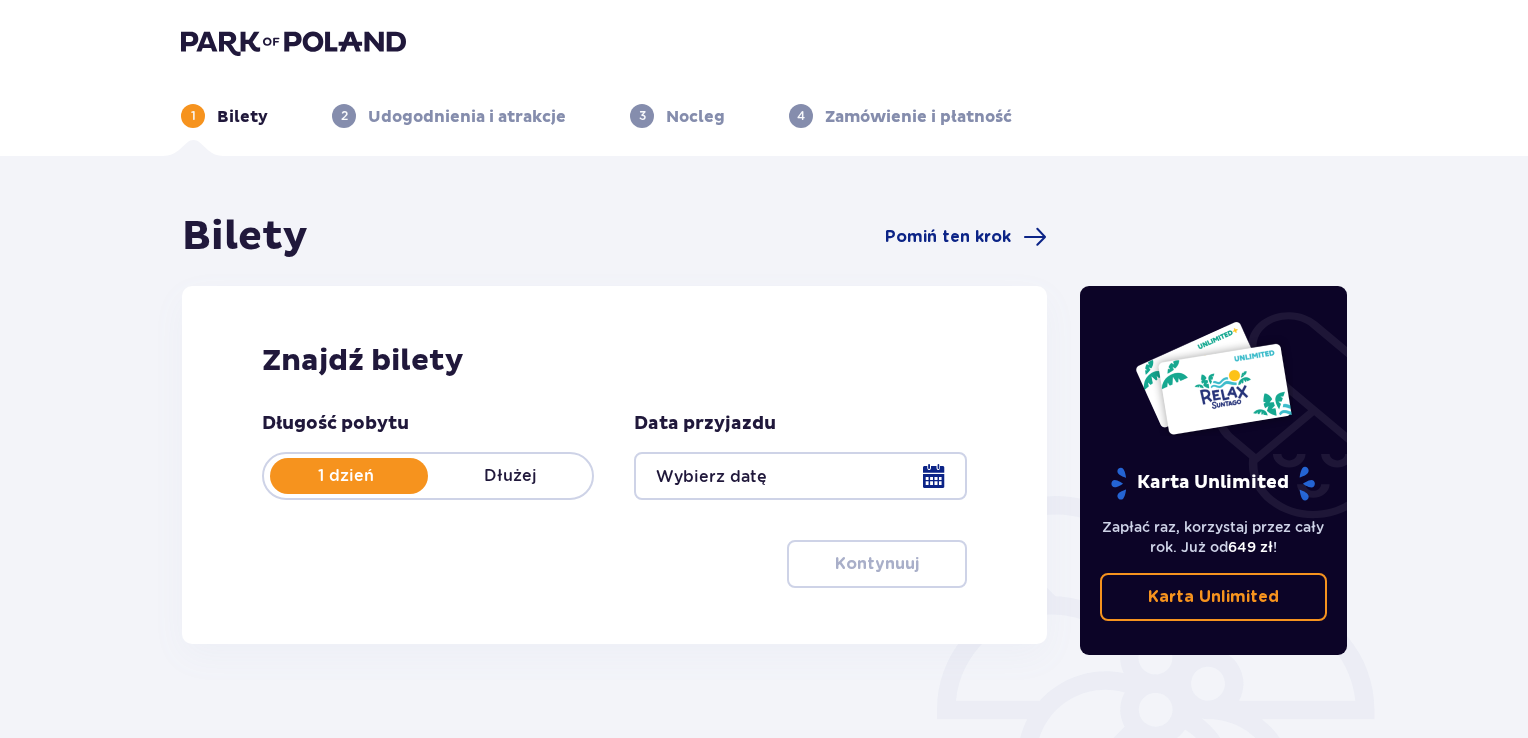 click on "Bilety" at bounding box center (245, 237) 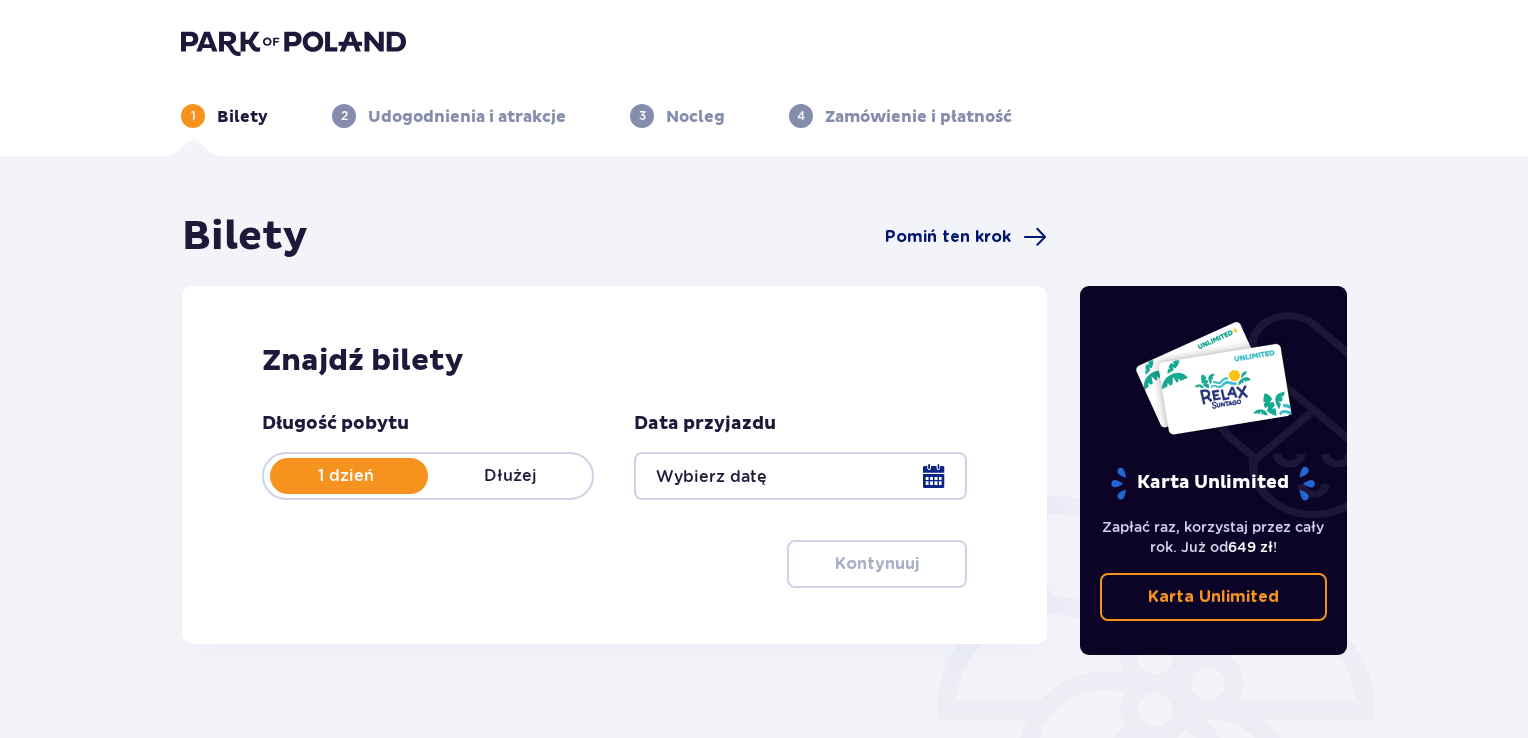 click on "Pomiń ten krok" at bounding box center [948, 237] 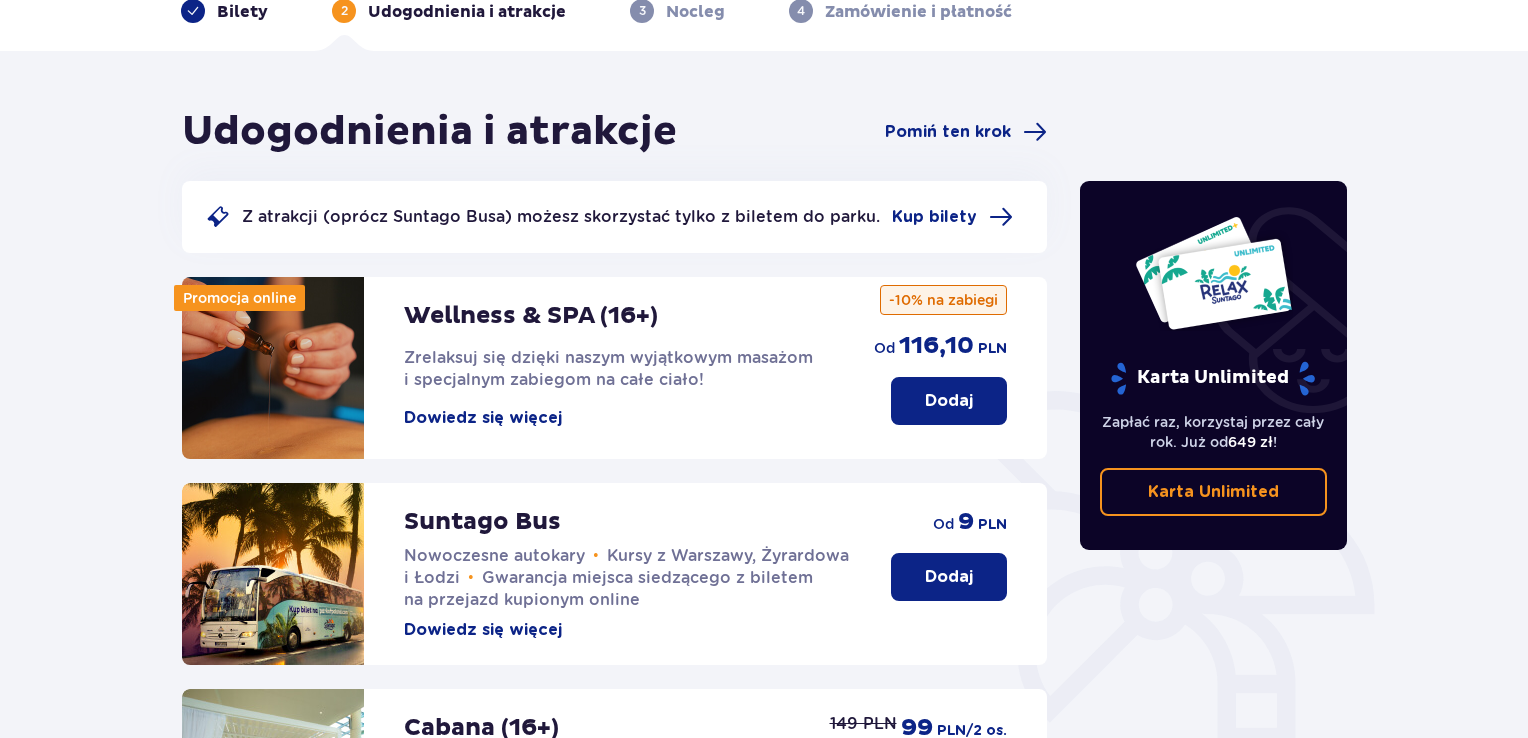 scroll, scrollTop: 0, scrollLeft: 0, axis: both 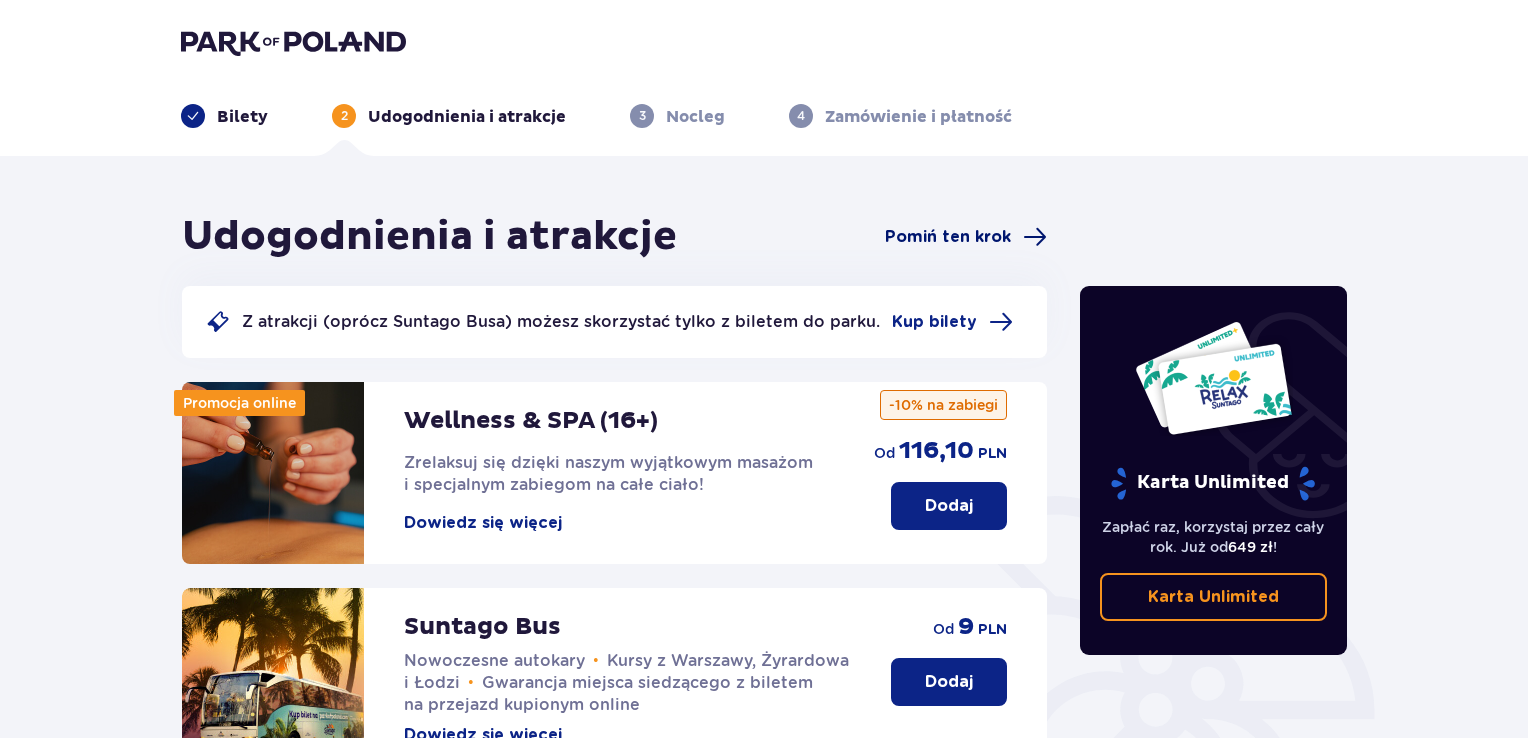 click on "Pomiń ten krok" at bounding box center (948, 237) 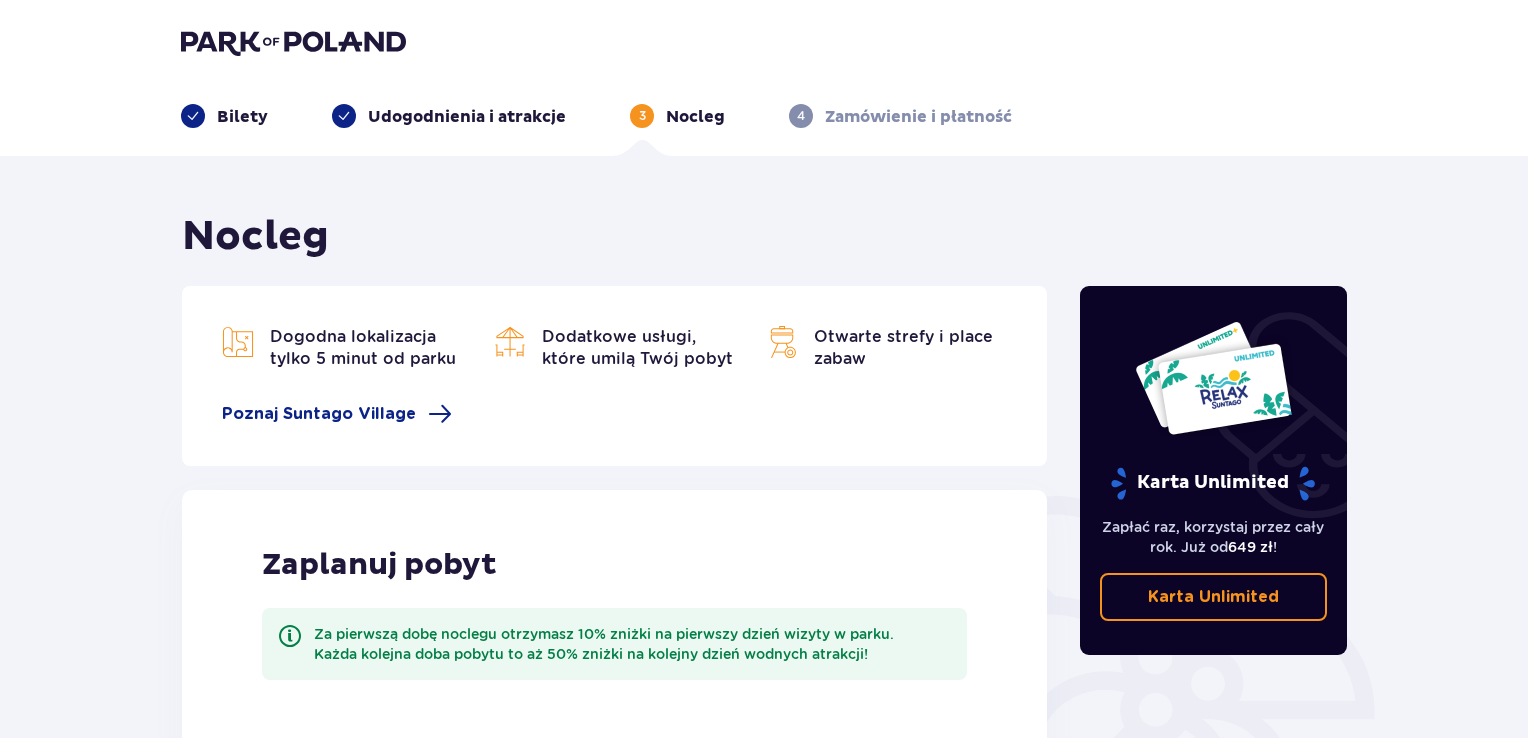 click at bounding box center [293, 42] 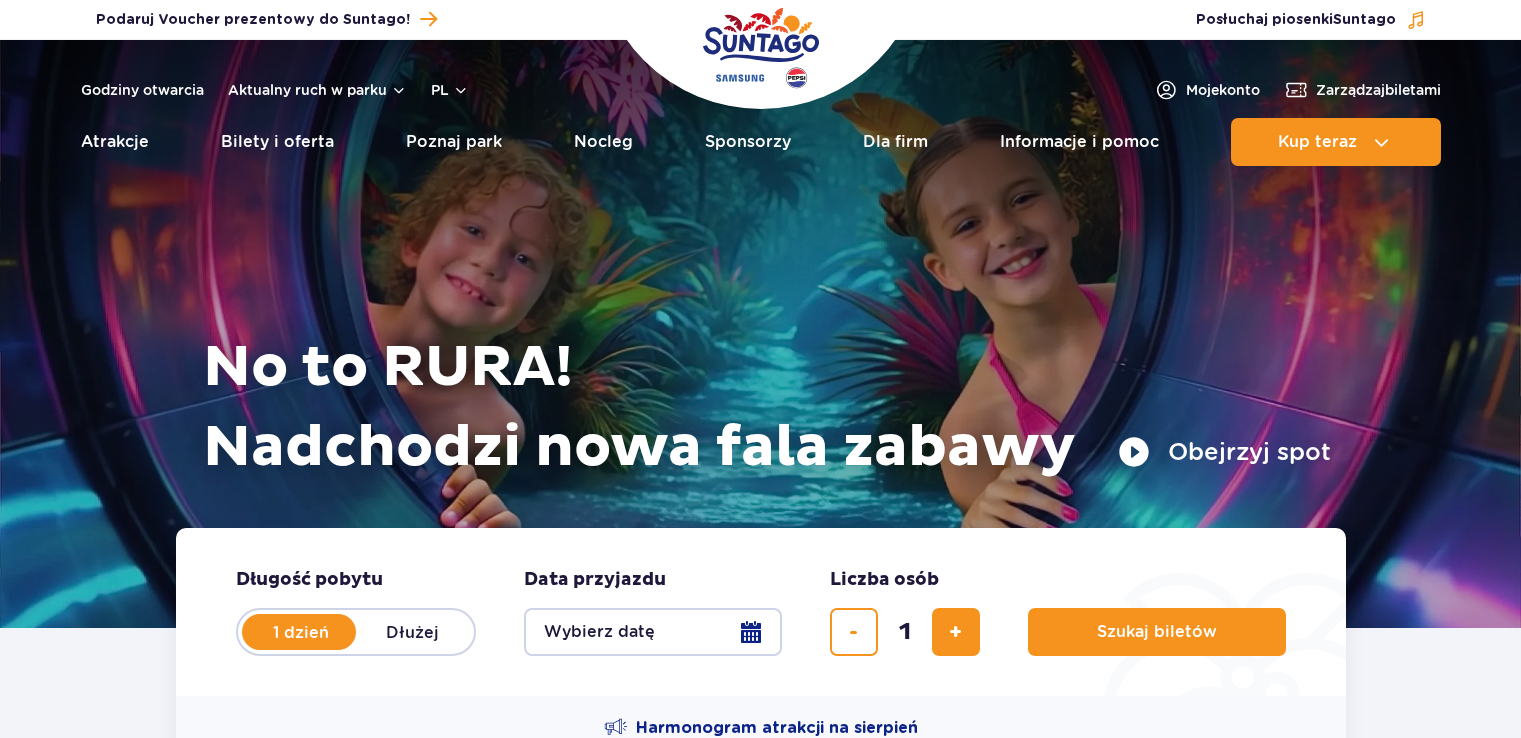 scroll, scrollTop: 0, scrollLeft: 0, axis: both 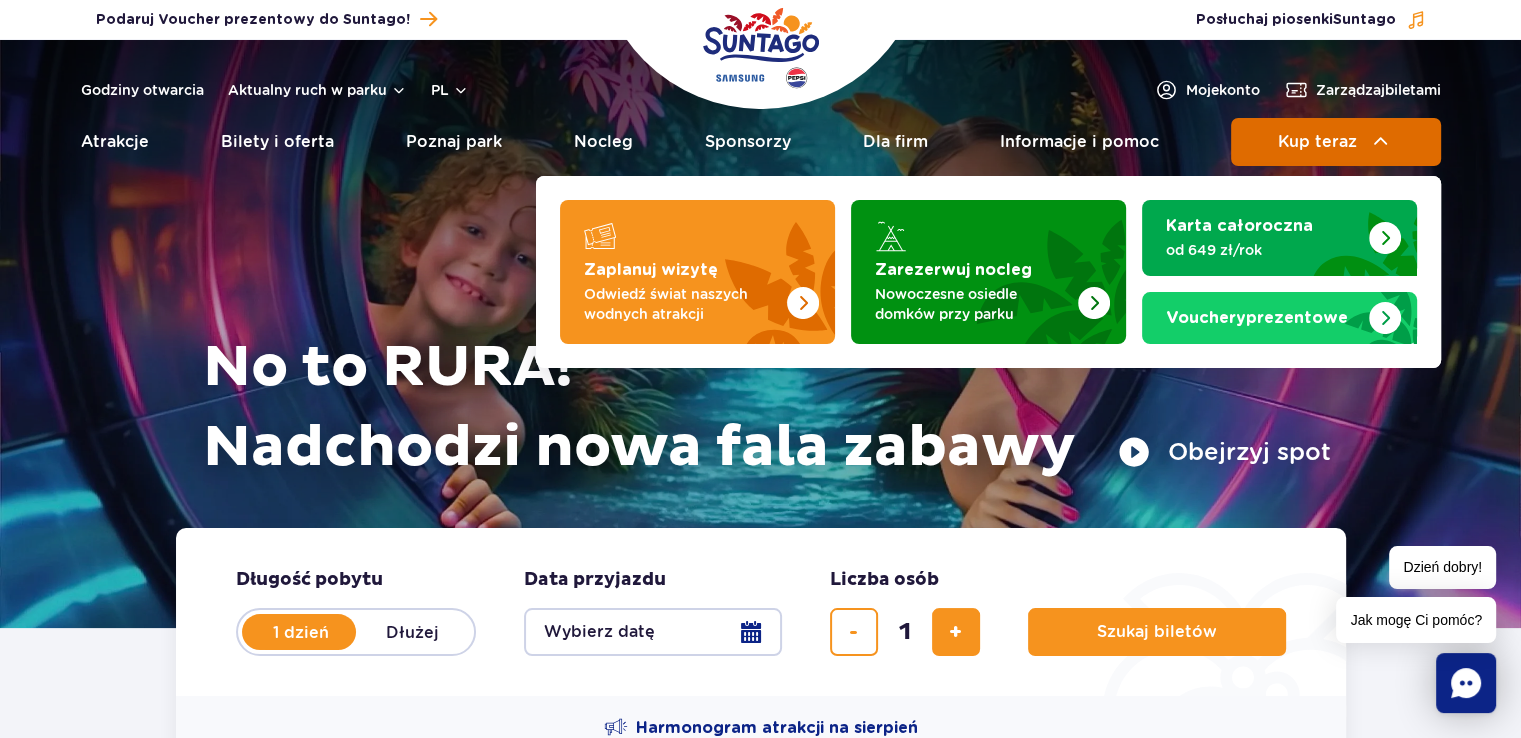 click on "Kup teraz" at bounding box center (1317, 142) 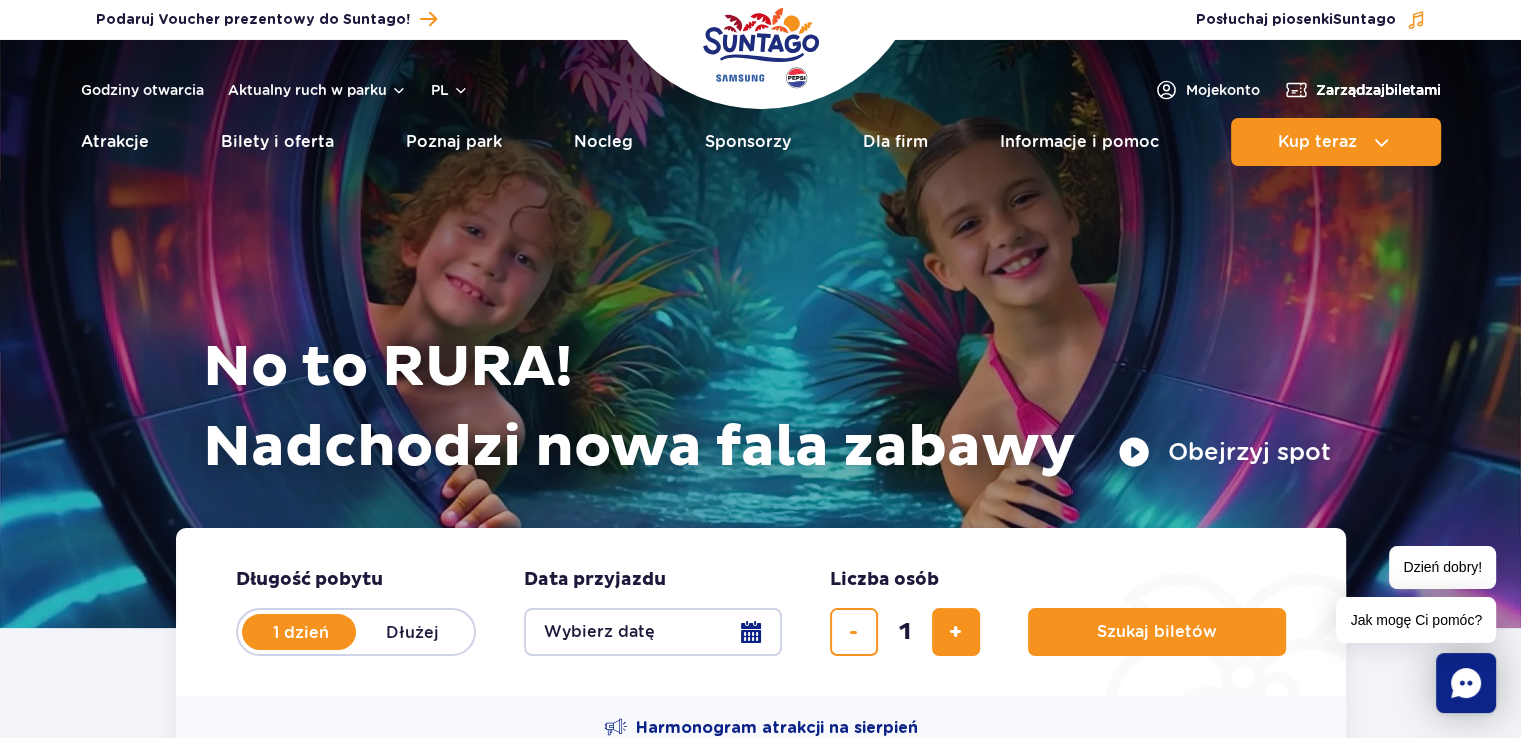 click on "Zarządzaj  biletami" at bounding box center [1378, 90] 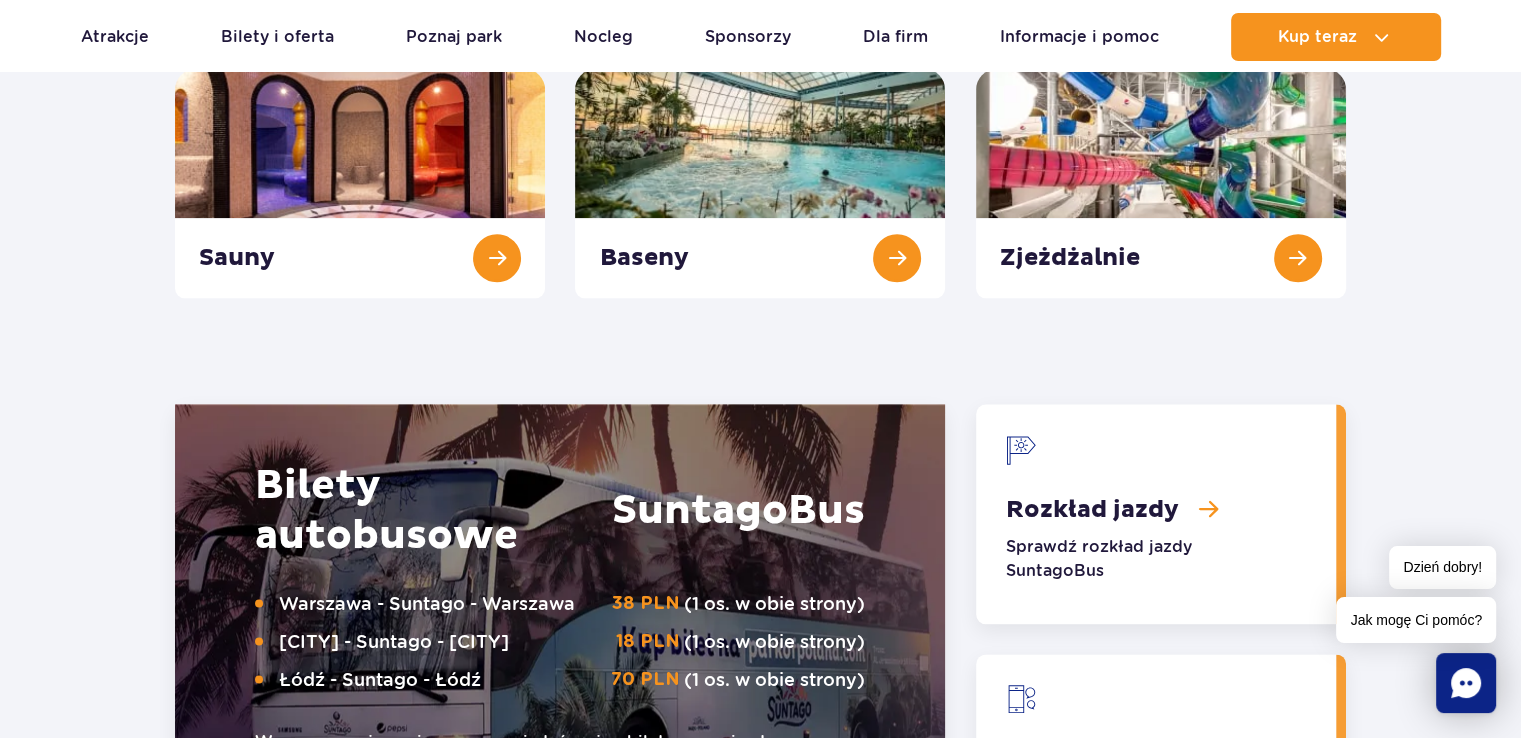 scroll, scrollTop: 1884, scrollLeft: 0, axis: vertical 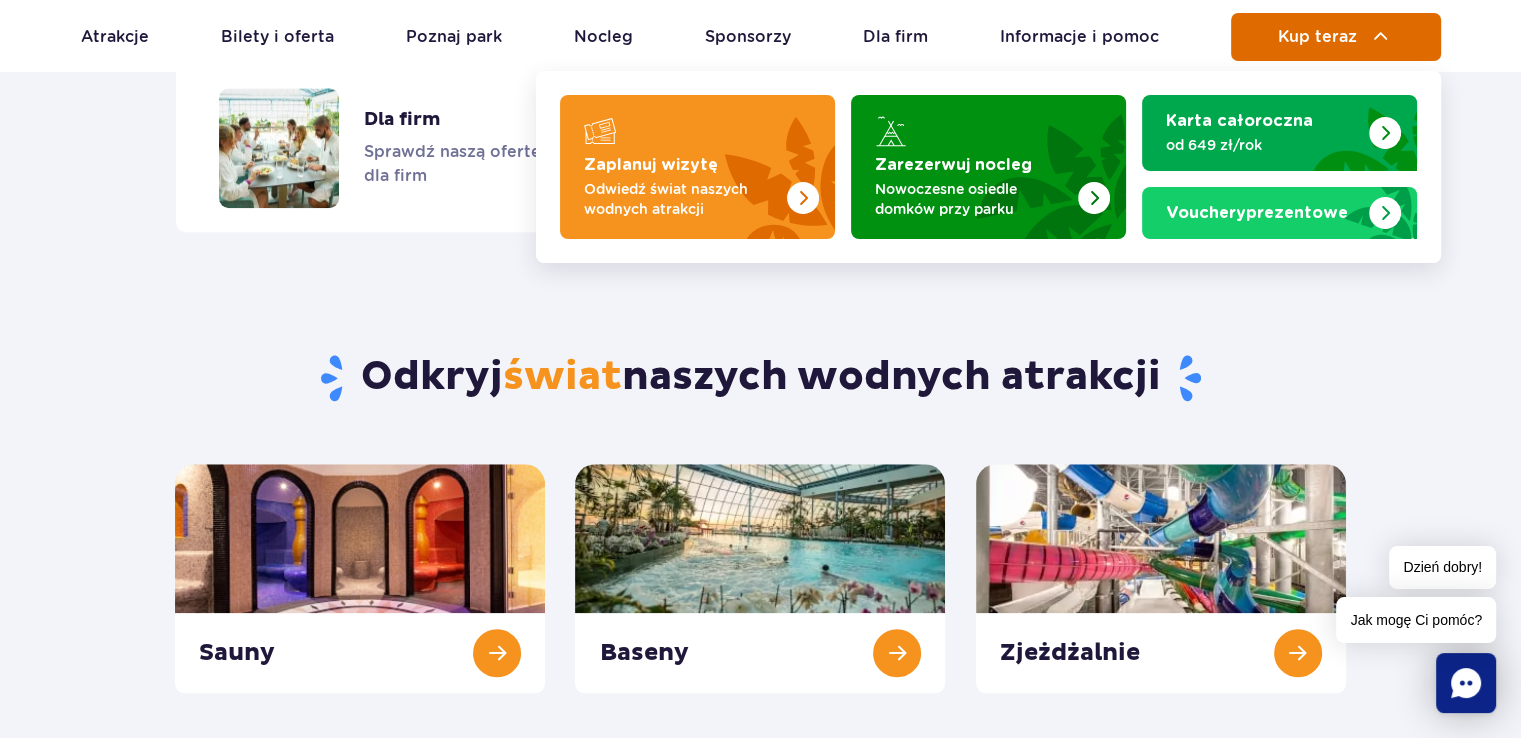 click on "Kup teraz" at bounding box center [1317, 37] 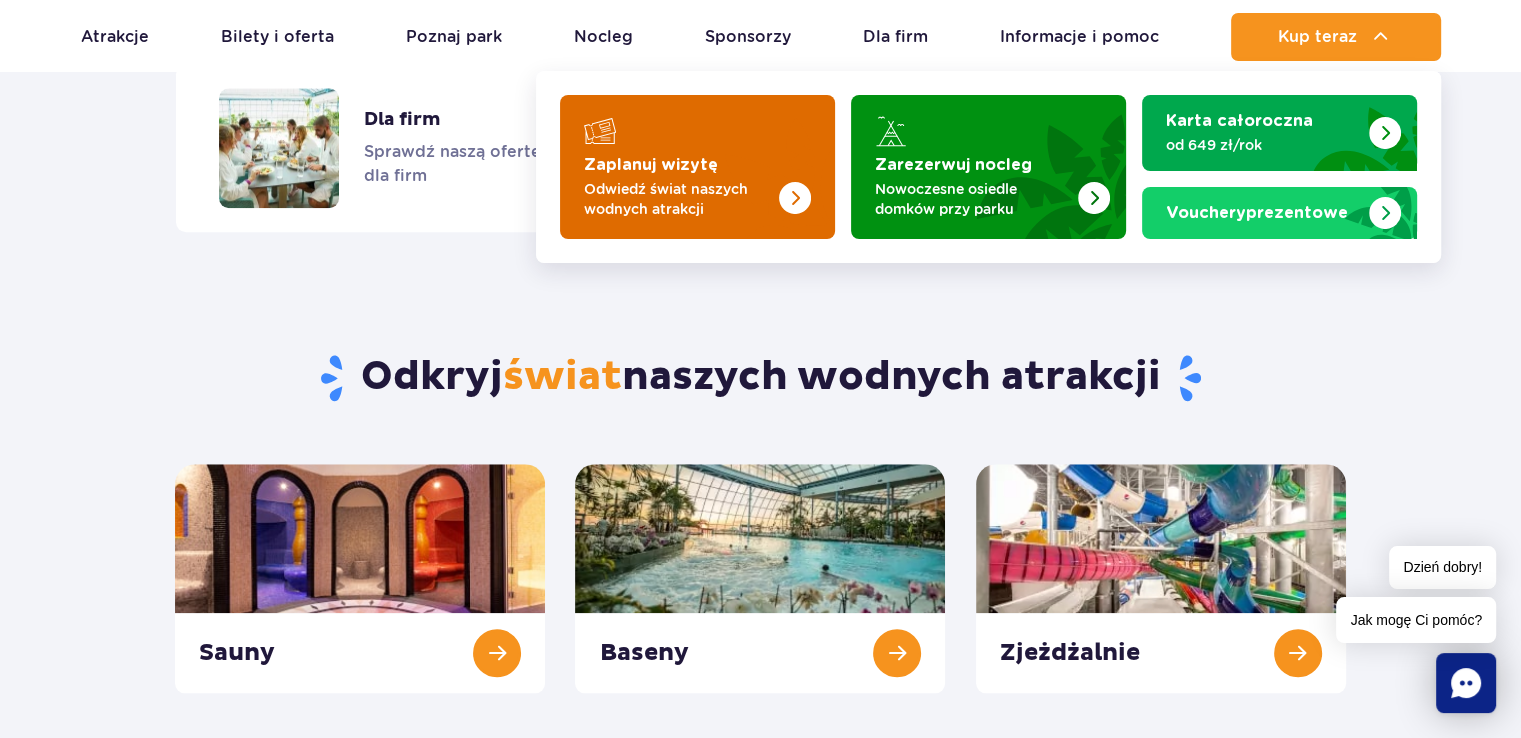 click on "Zaplanuj wizytę" at bounding box center (651, 165) 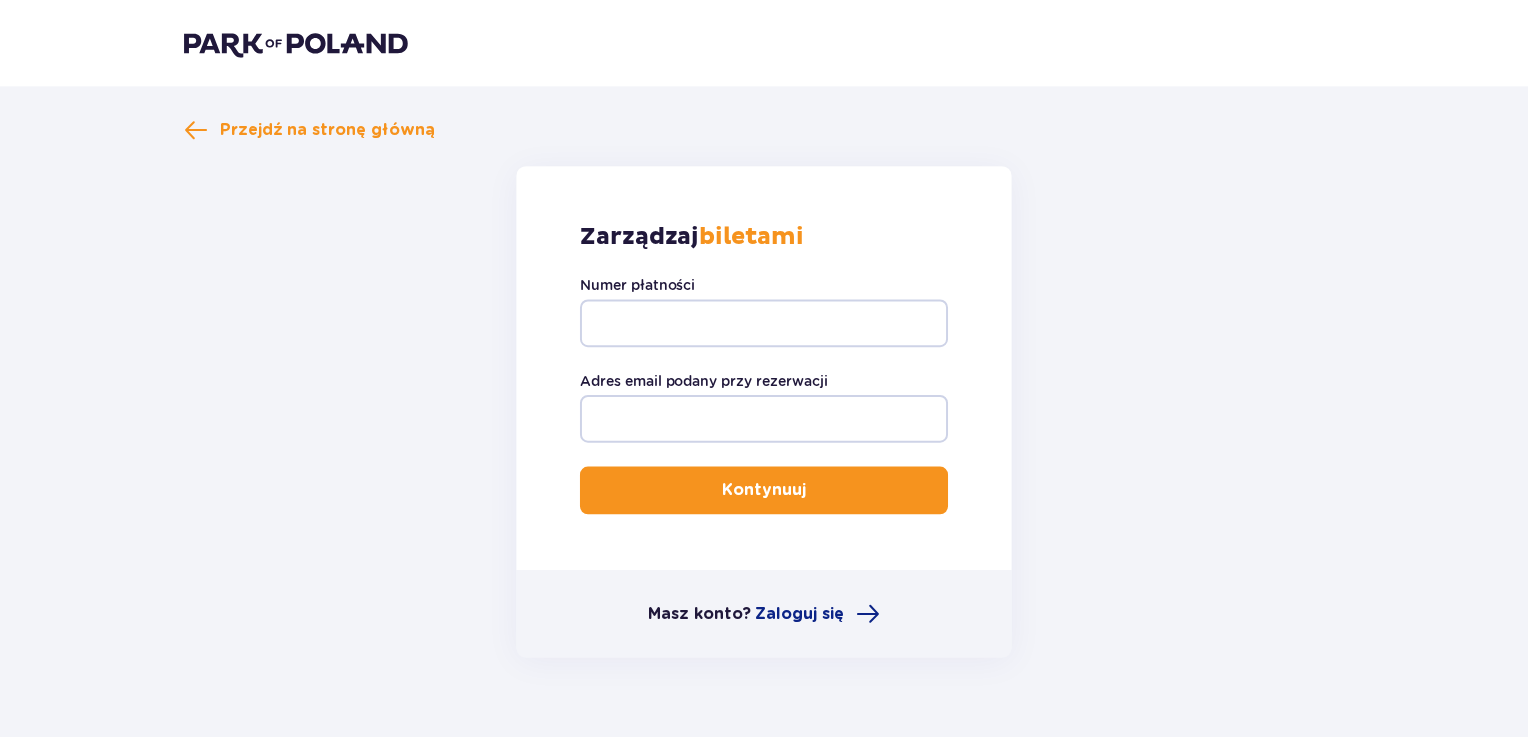 scroll, scrollTop: 0, scrollLeft: 0, axis: both 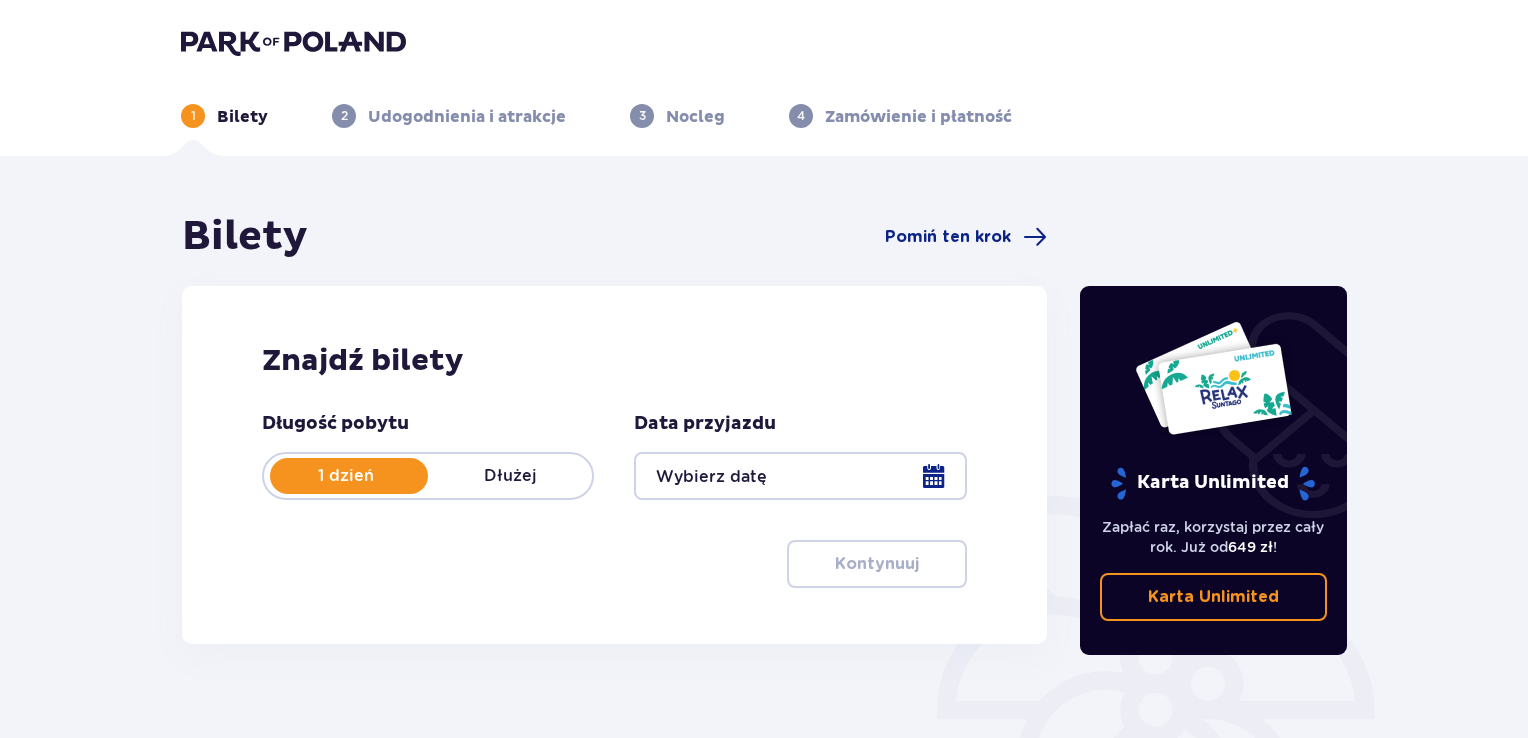 click at bounding box center [800, 476] 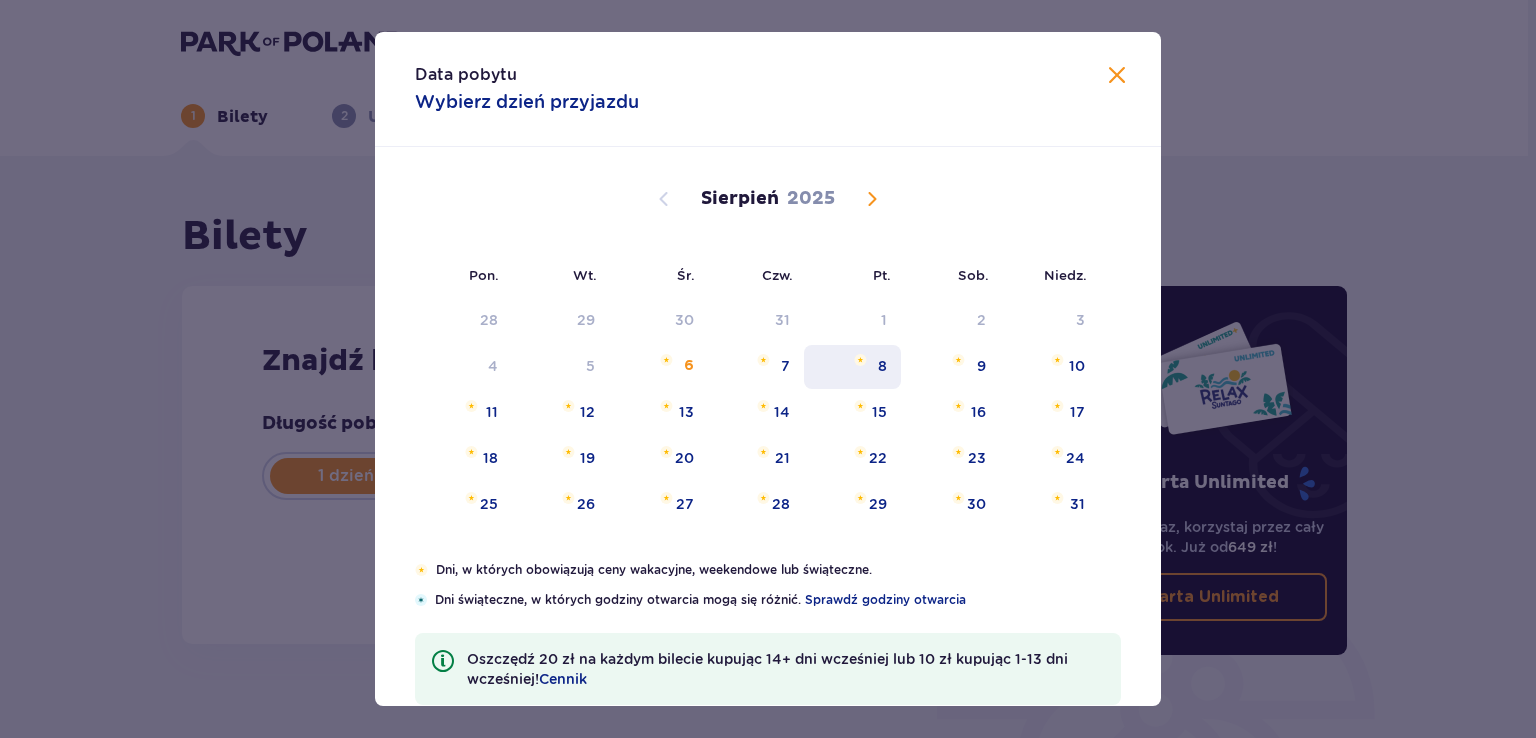 click on "8" at bounding box center (882, 366) 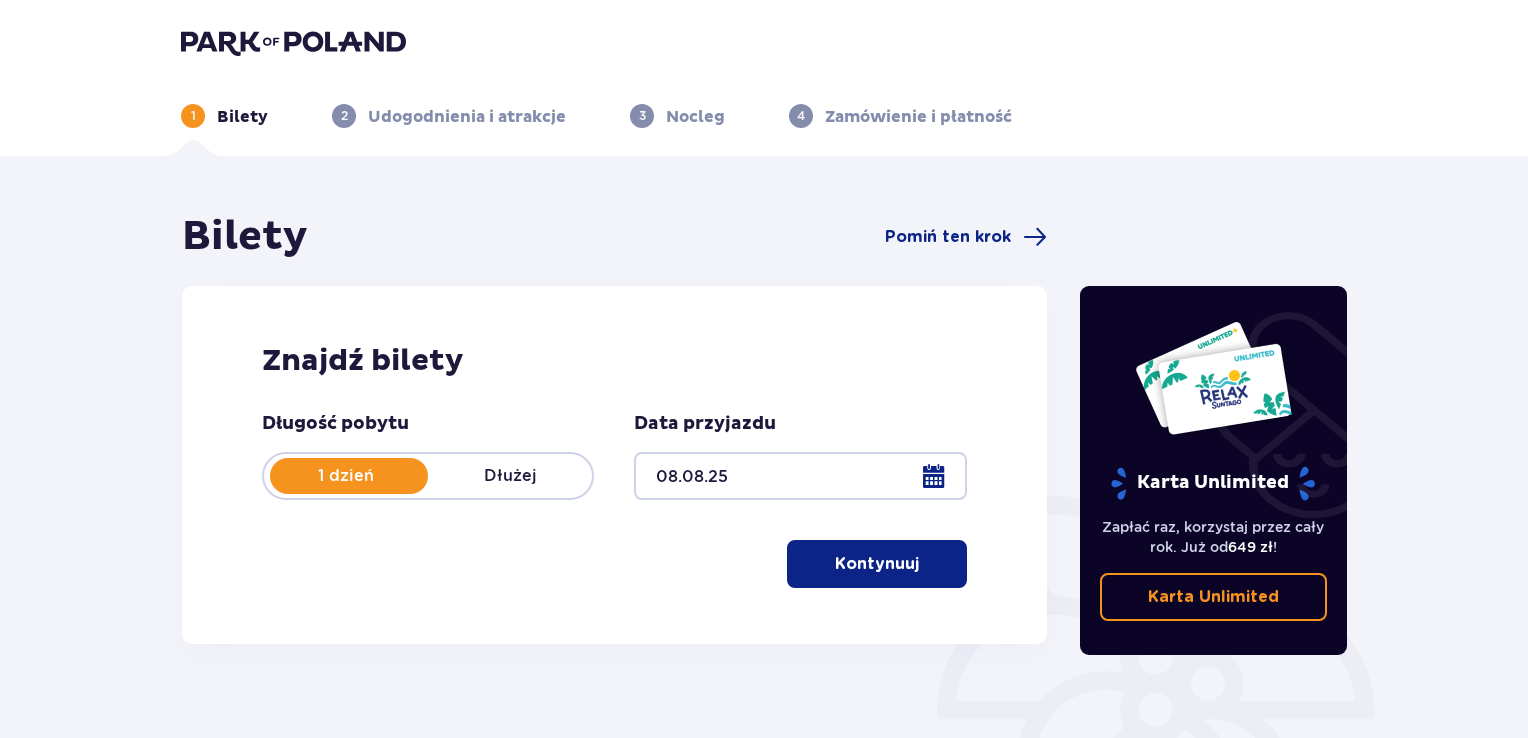 click on "Kontynuuj" at bounding box center [877, 564] 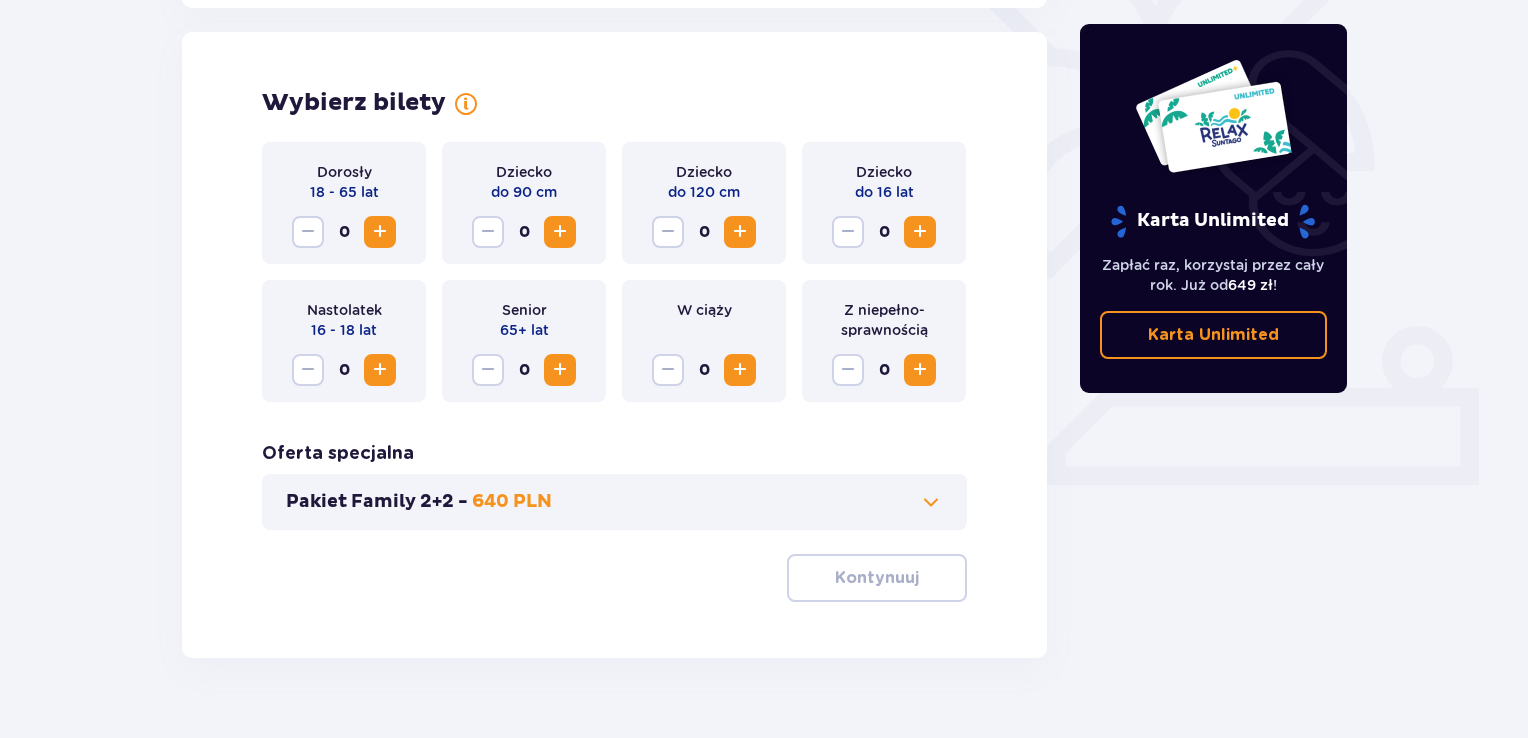 scroll, scrollTop: 556, scrollLeft: 0, axis: vertical 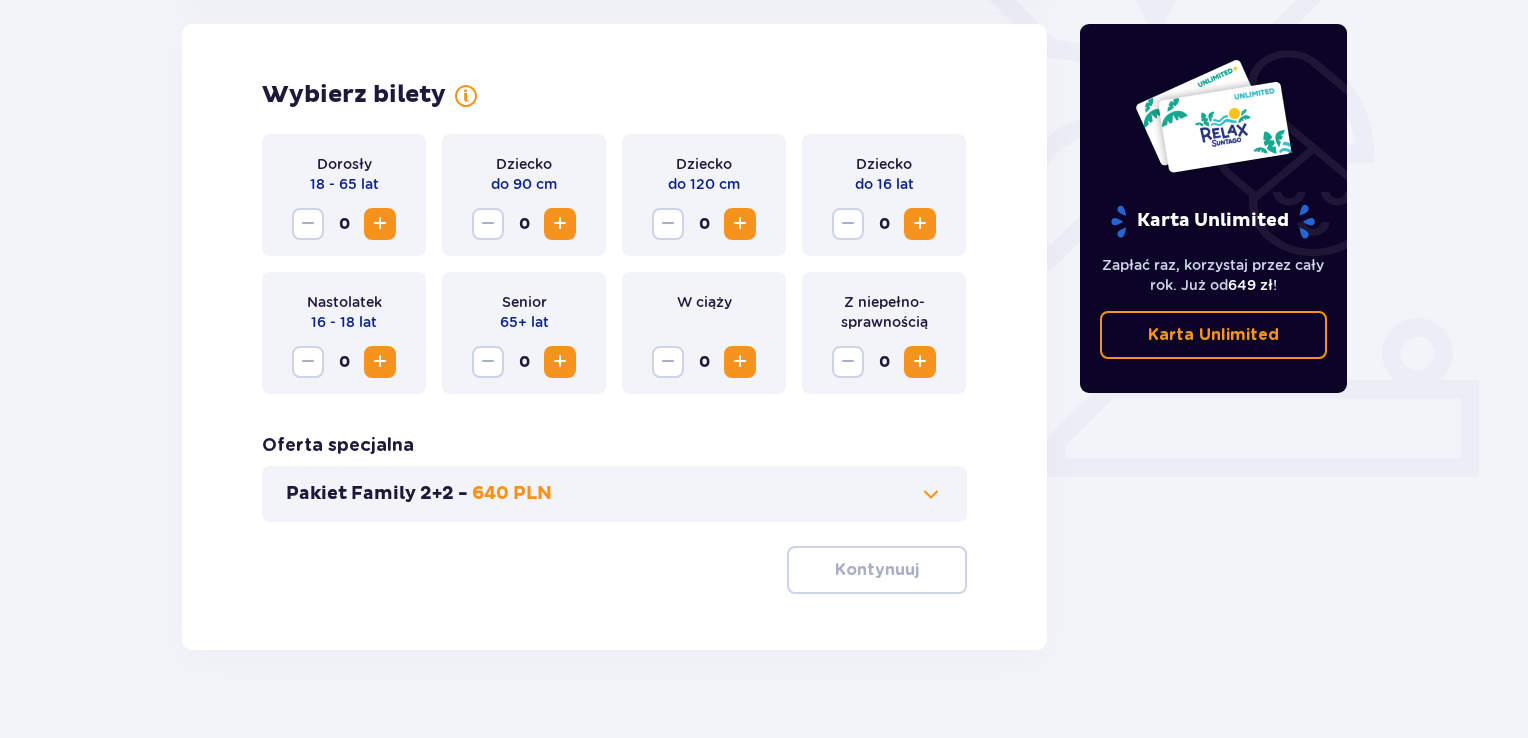 click at bounding box center [380, 224] 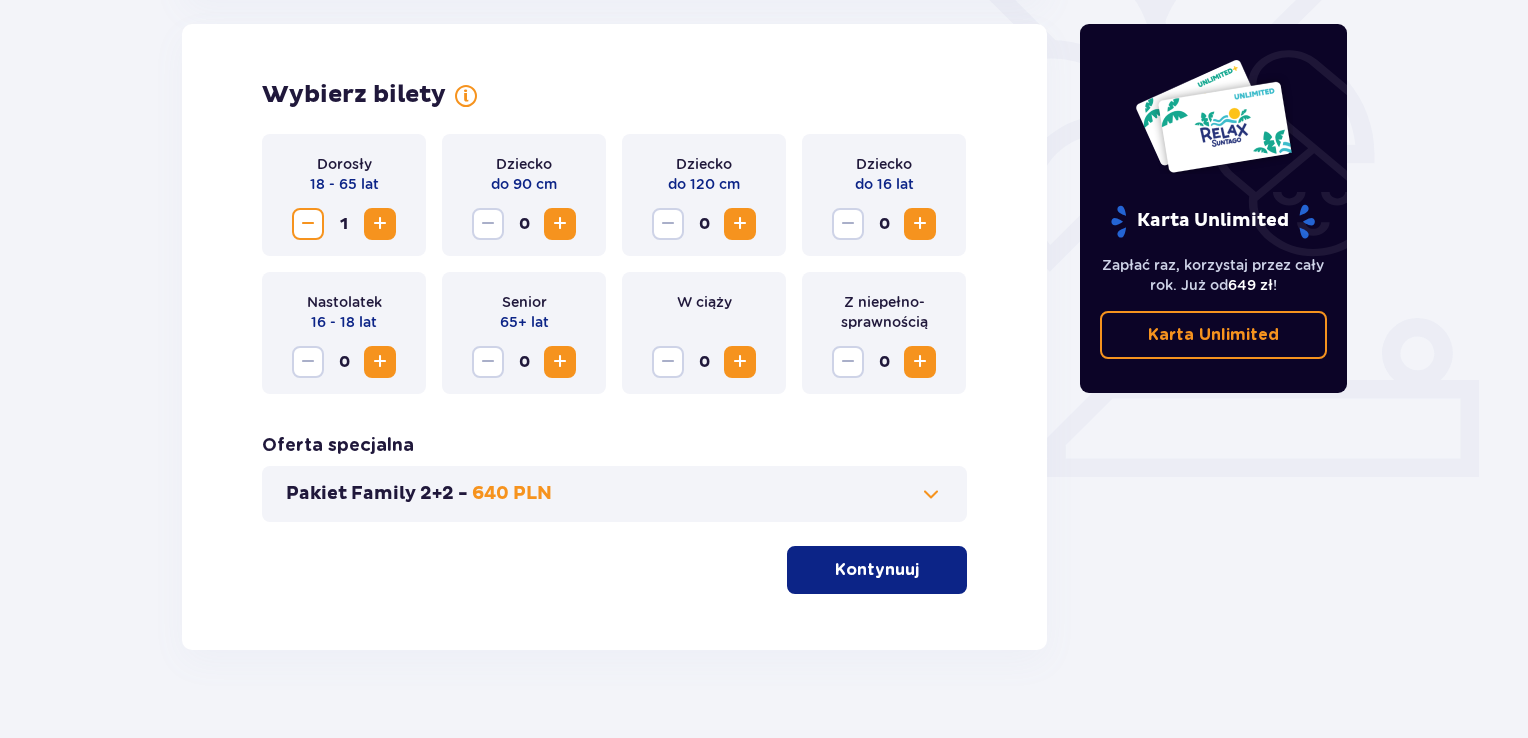 click at bounding box center [740, 224] 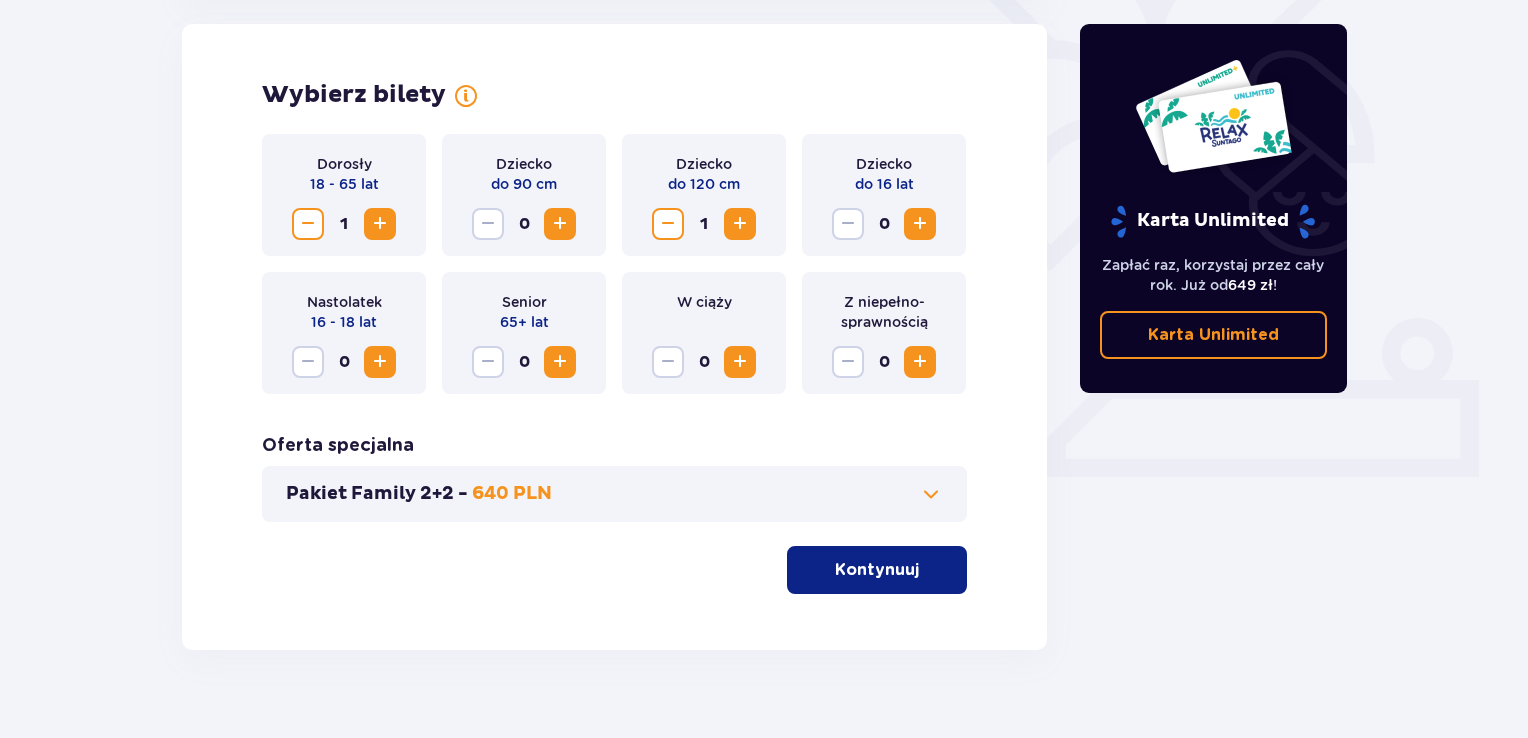 click at bounding box center (740, 224) 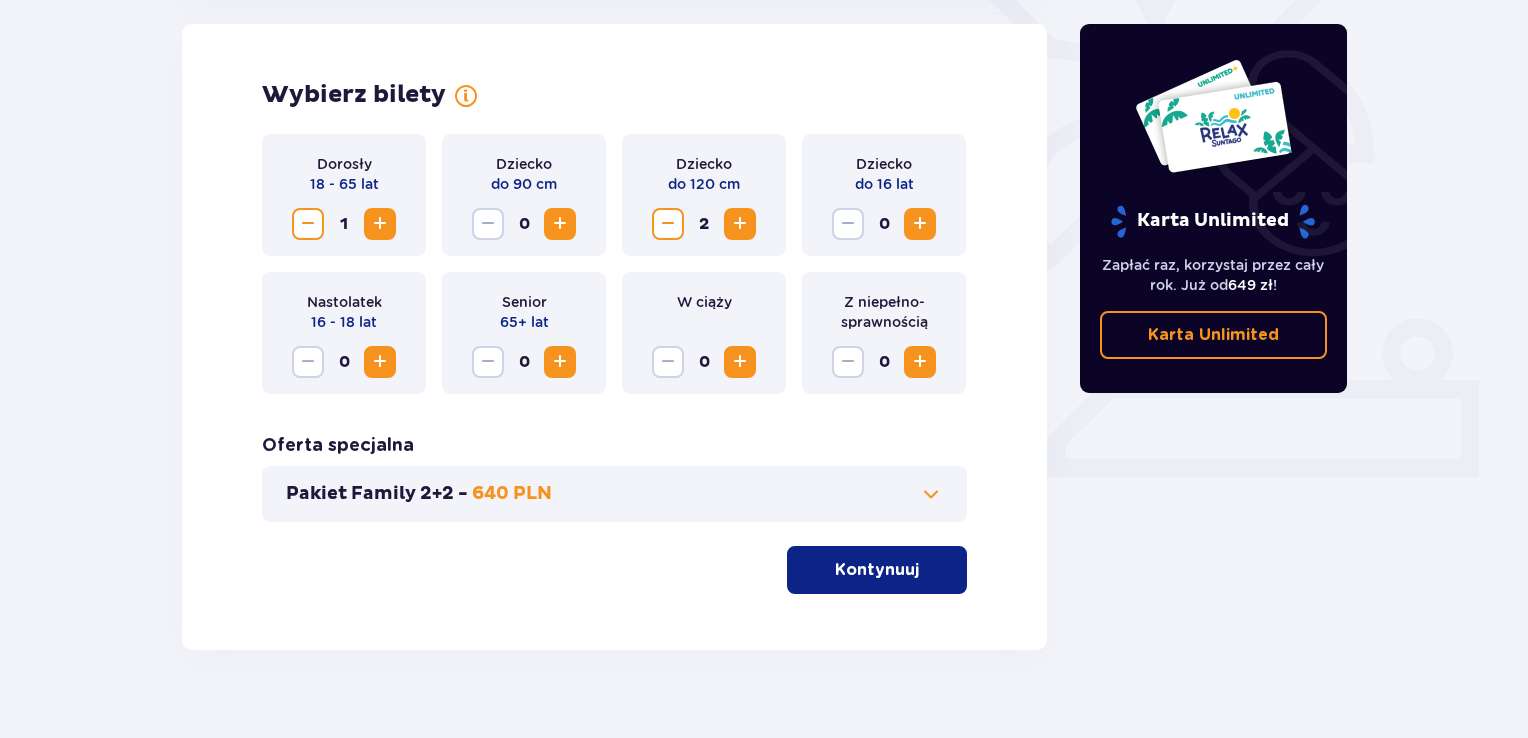 click at bounding box center [380, 224] 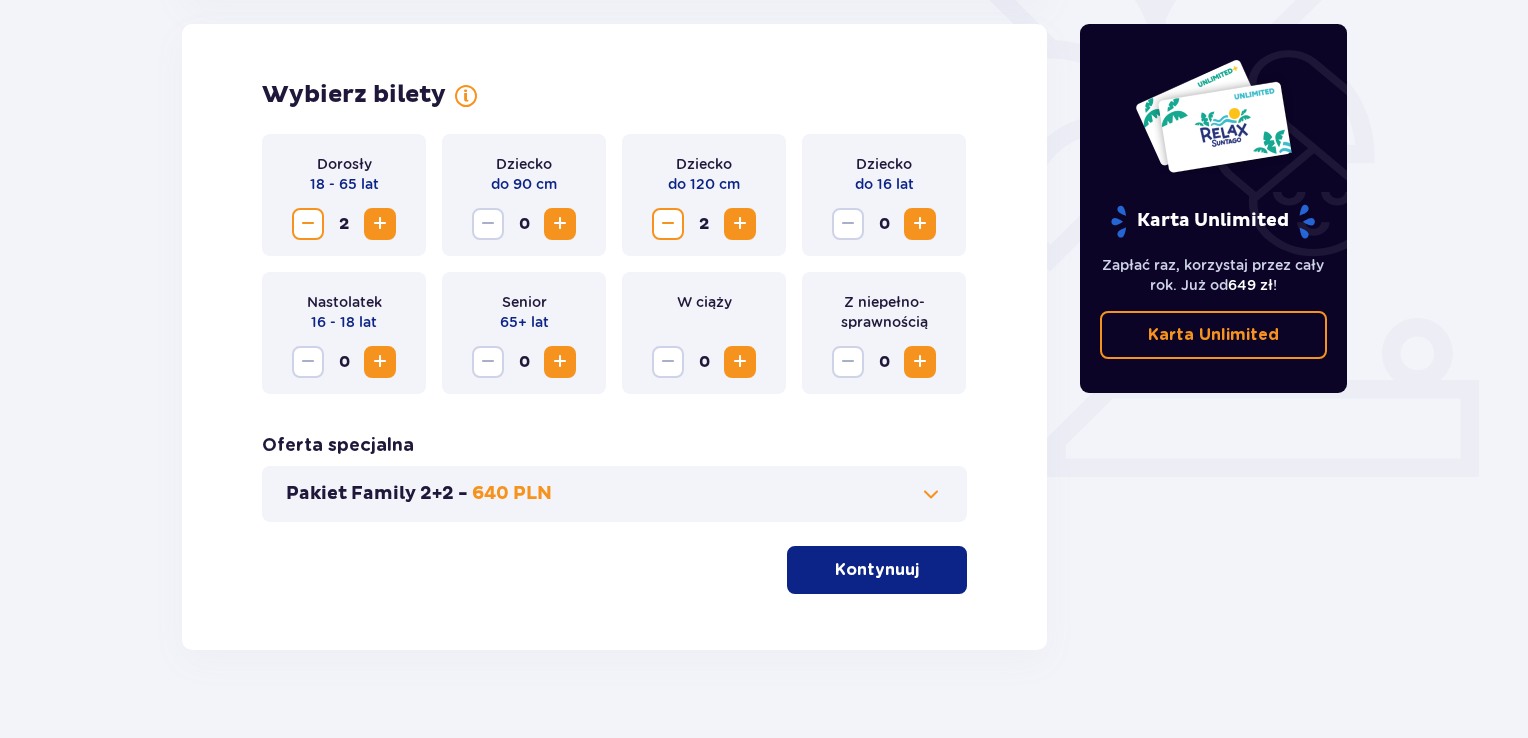 click on "Kontynuuj" at bounding box center [877, 570] 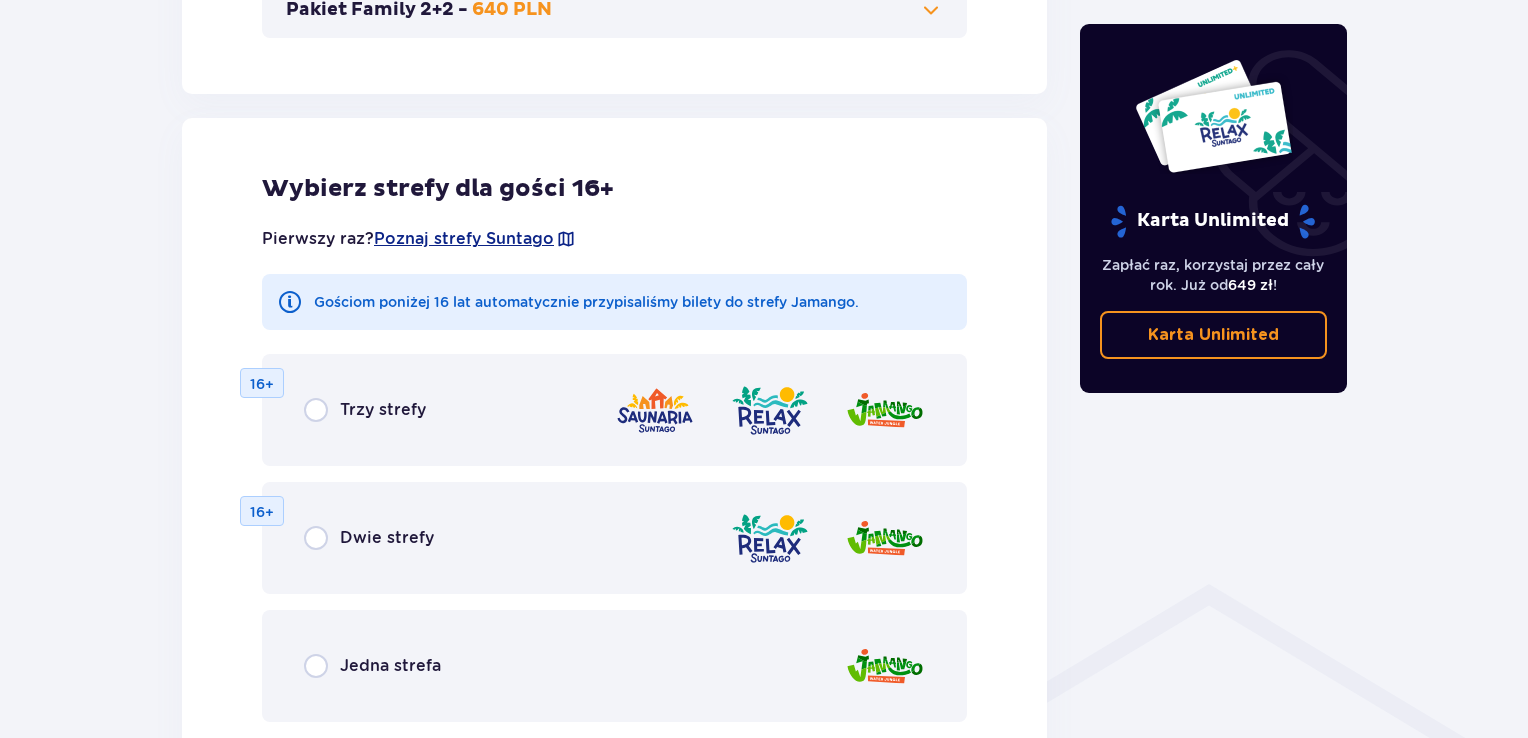 scroll, scrollTop: 1110, scrollLeft: 0, axis: vertical 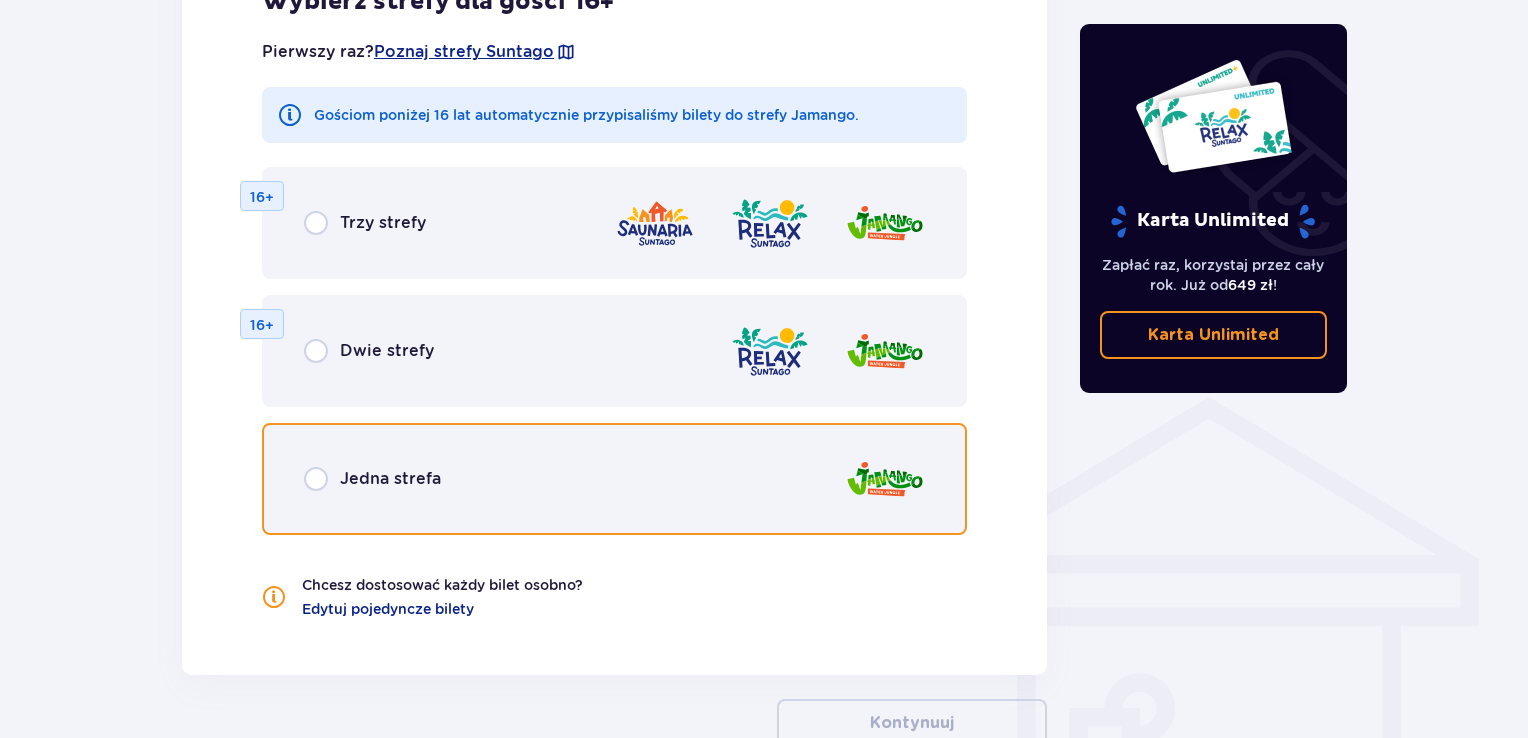 click at bounding box center (316, 479) 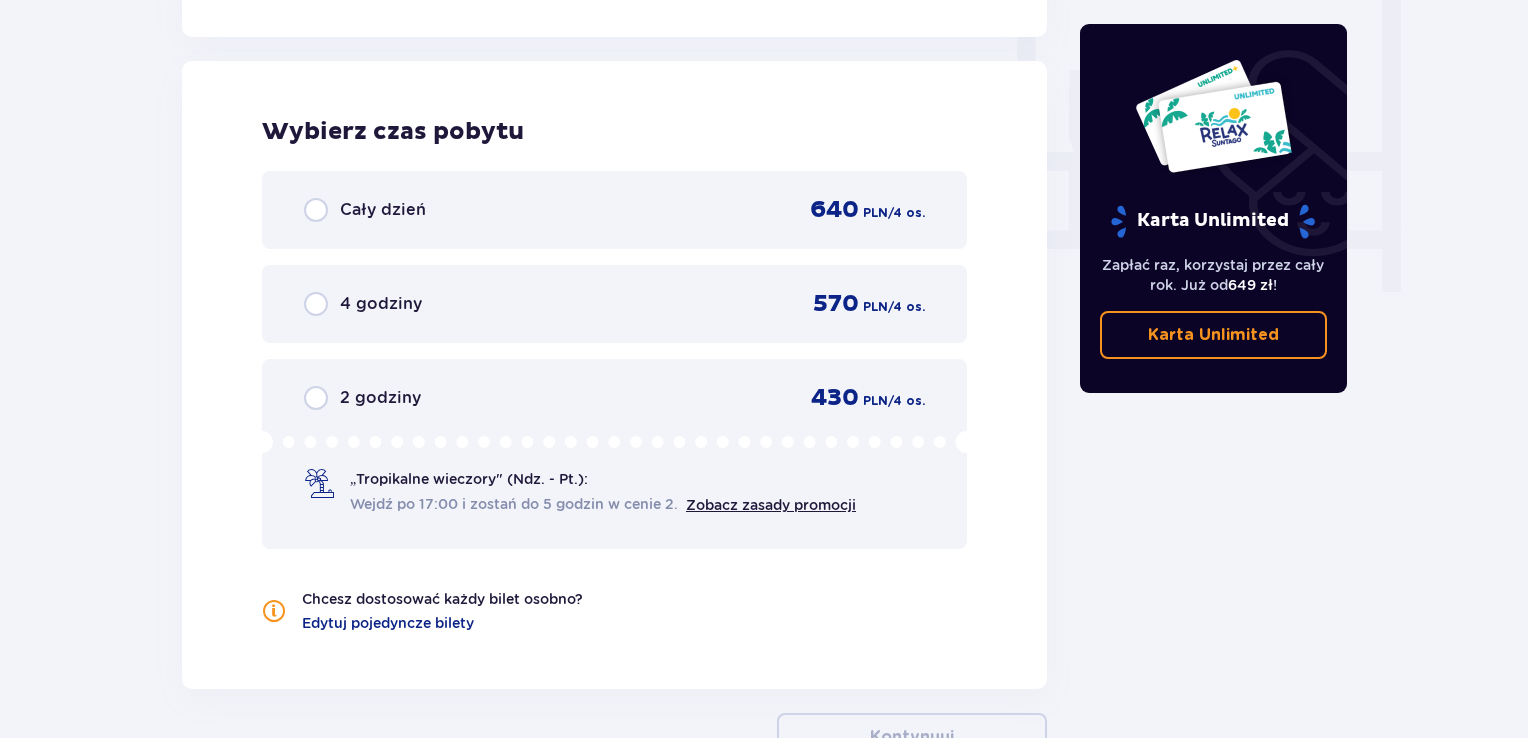 scroll, scrollTop: 1878, scrollLeft: 0, axis: vertical 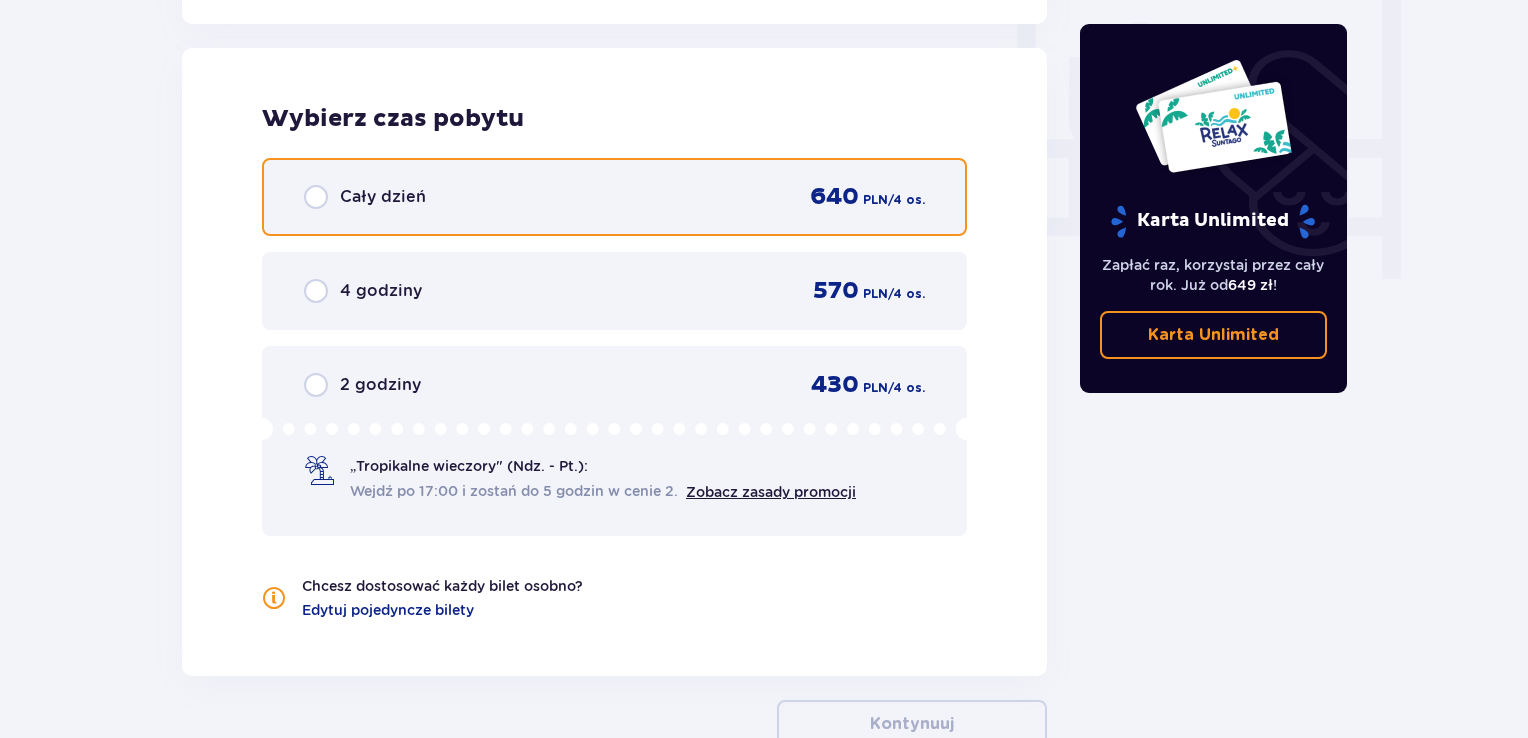 click at bounding box center [316, 197] 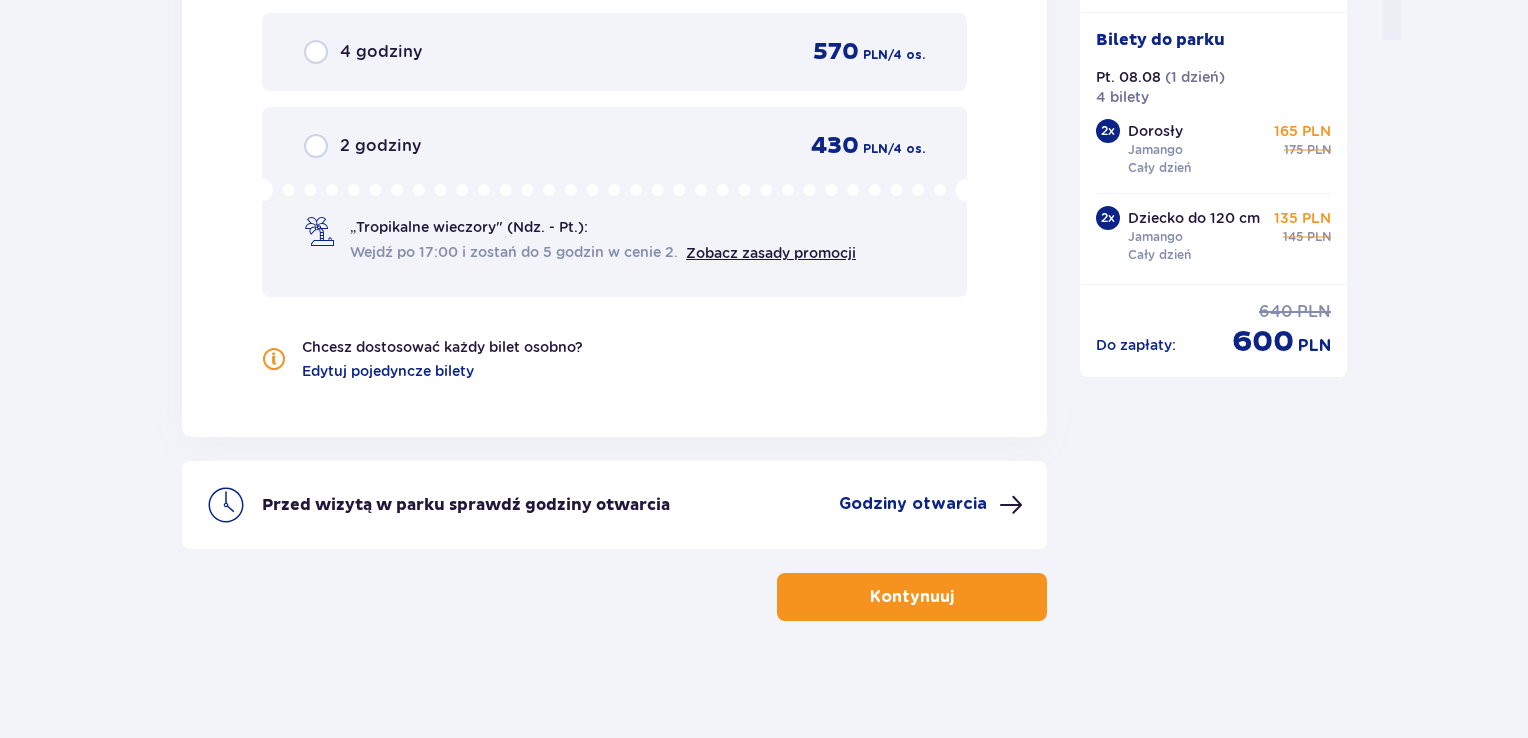 scroll, scrollTop: 2118, scrollLeft: 0, axis: vertical 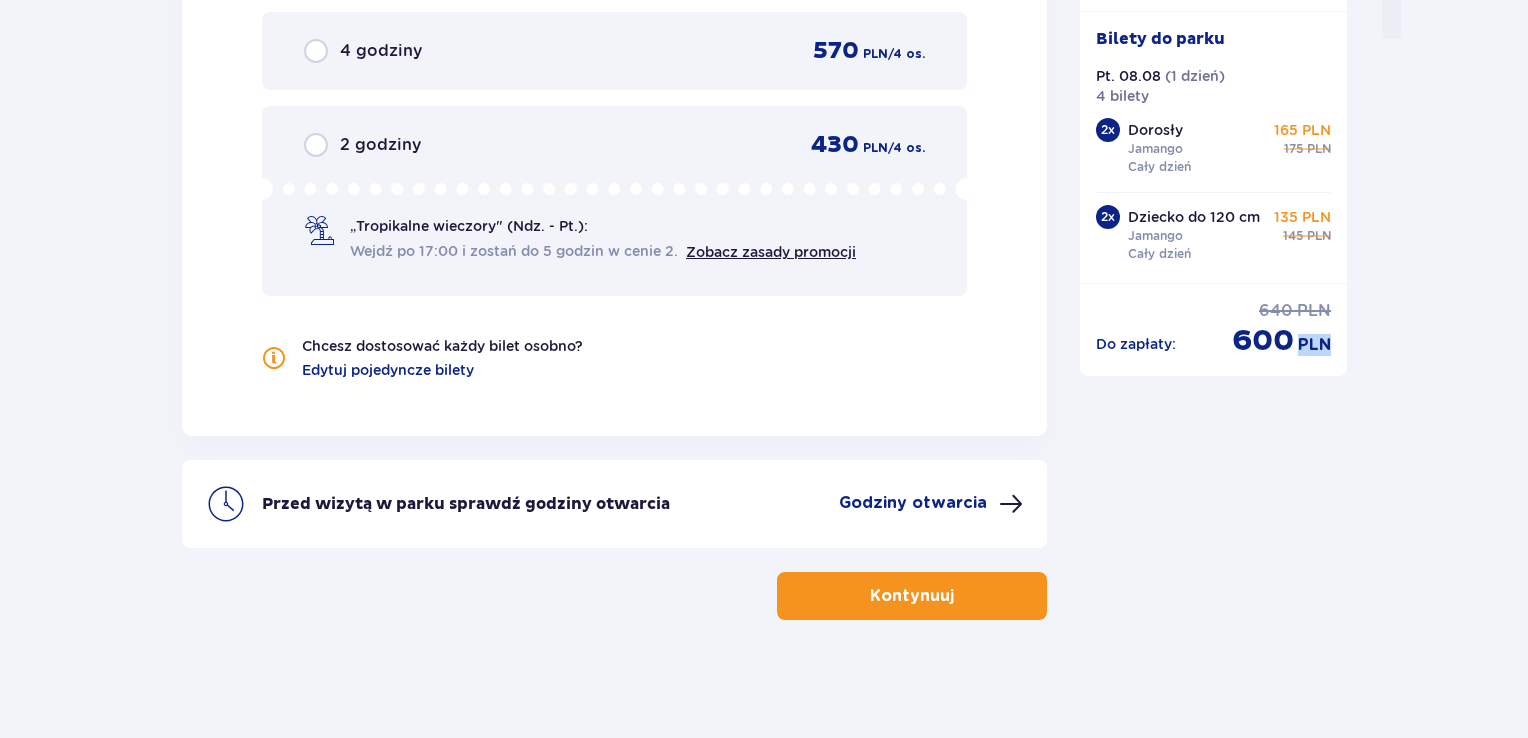 drag, startPoint x: 1526, startPoint y: 569, endPoint x: 1509, endPoint y: 513, distance: 58.5235 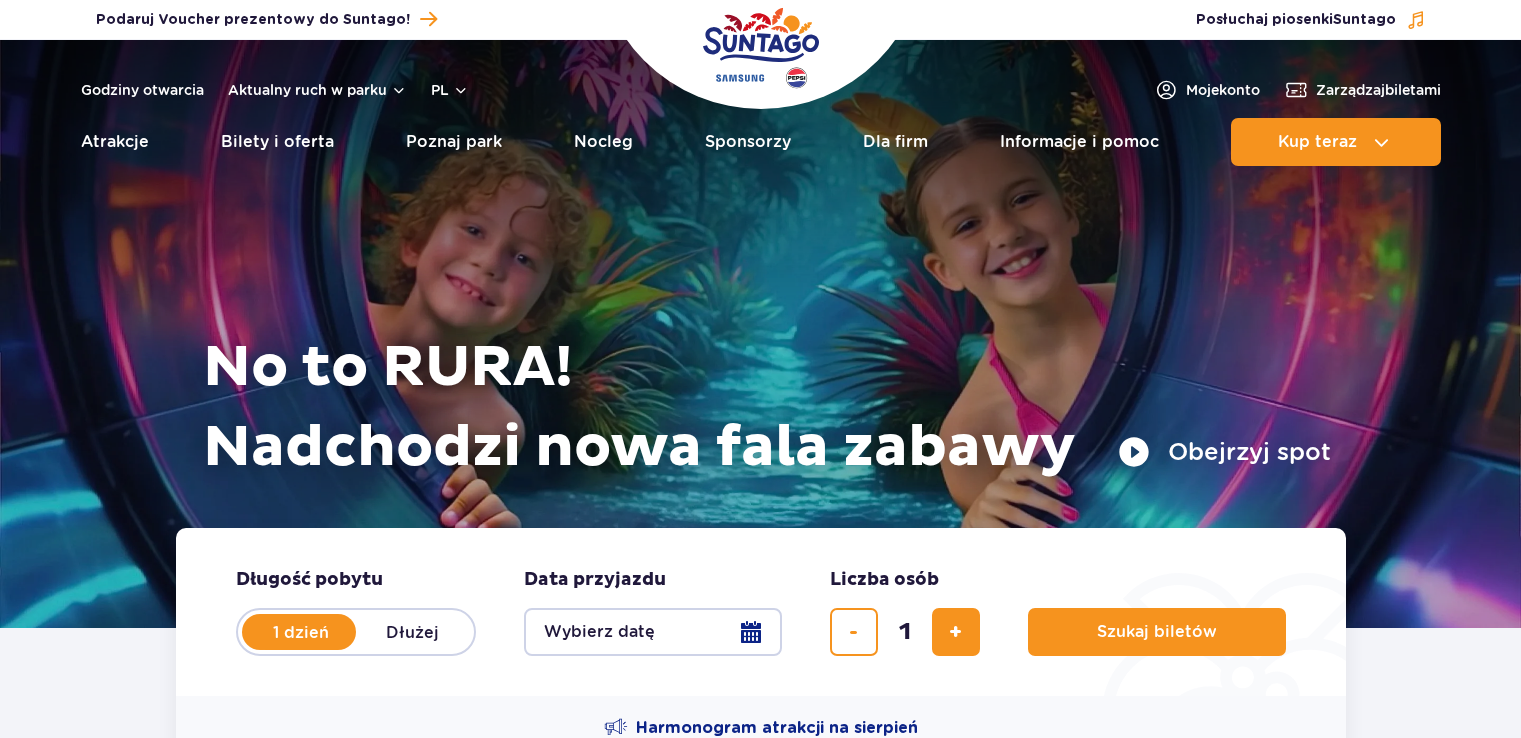 scroll, scrollTop: 0, scrollLeft: 0, axis: both 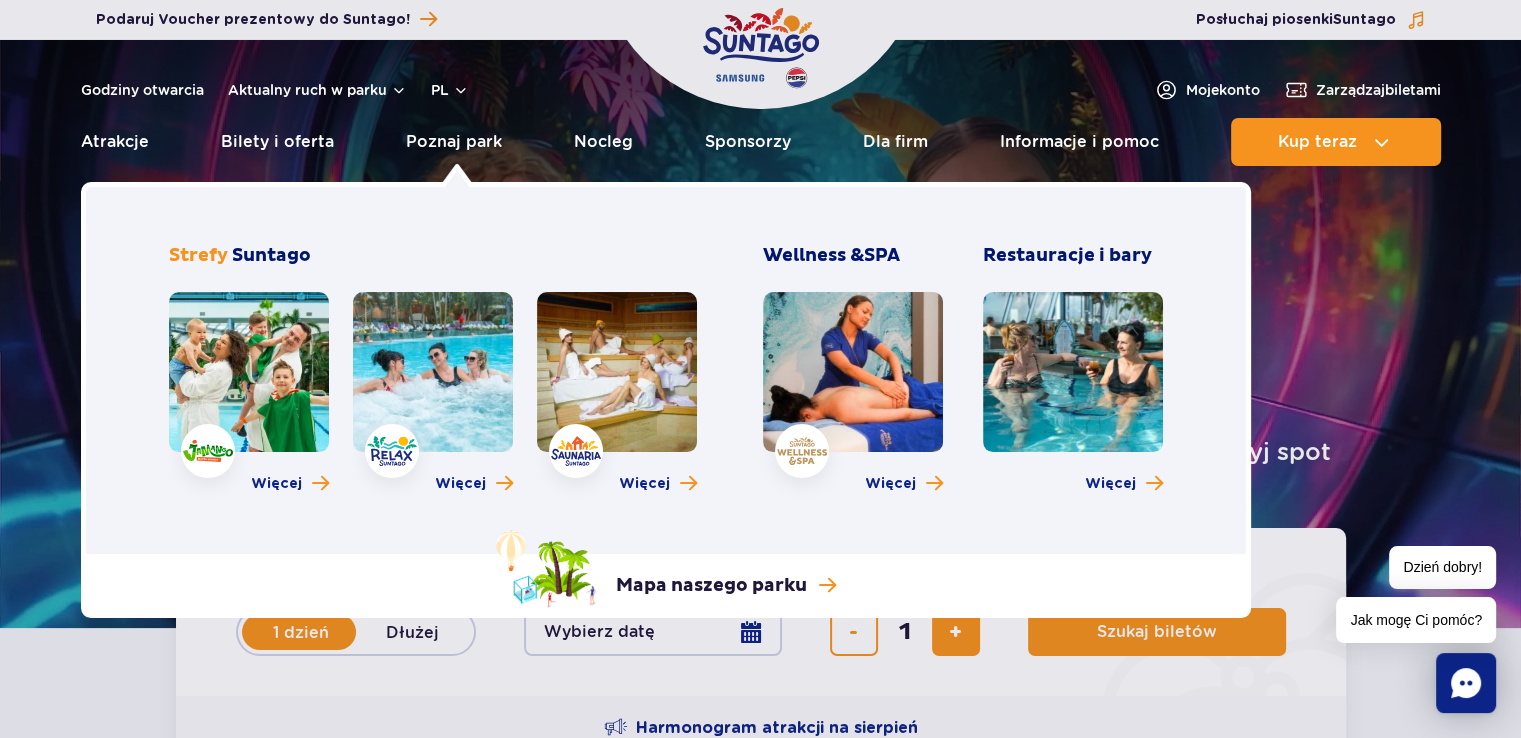 click at bounding box center [249, 372] 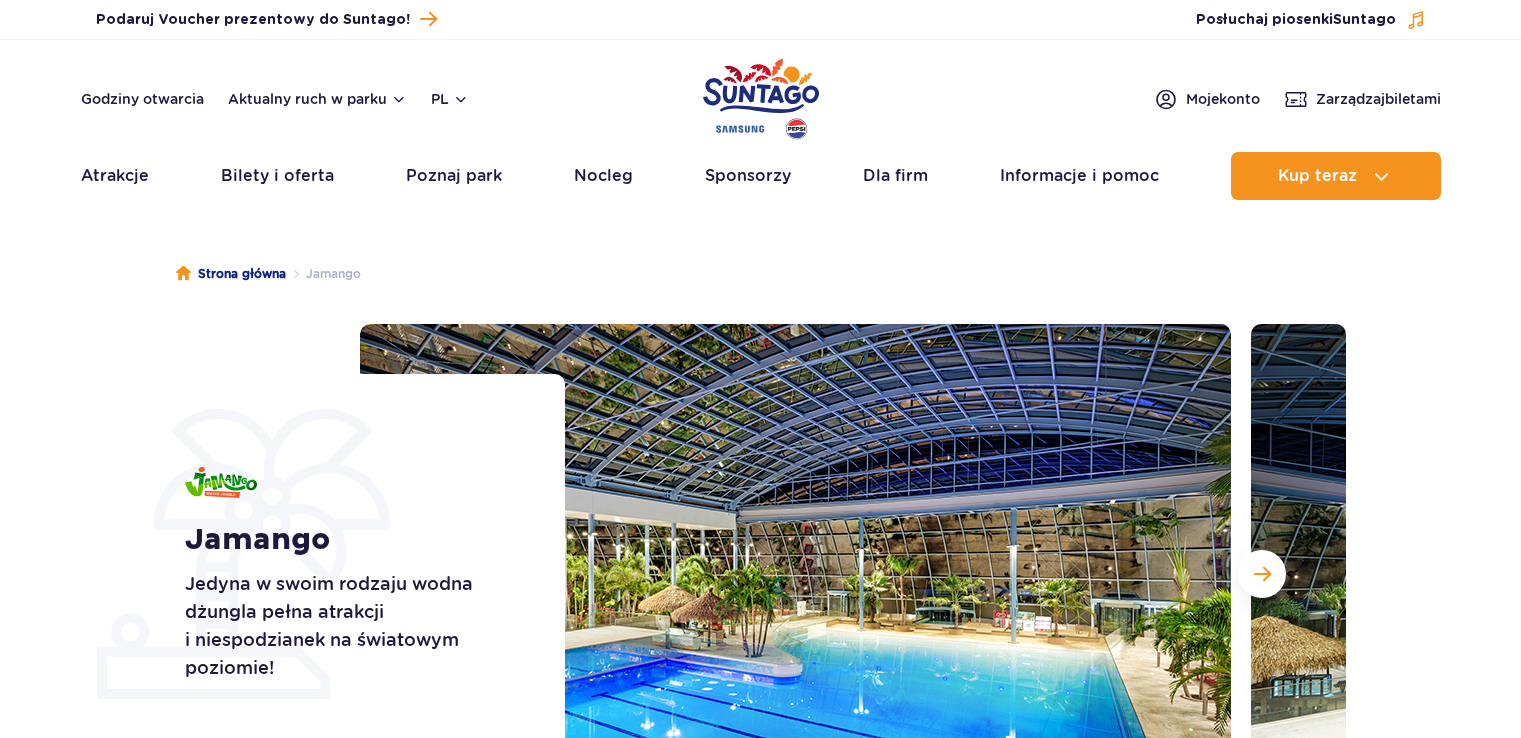 scroll, scrollTop: 0, scrollLeft: 0, axis: both 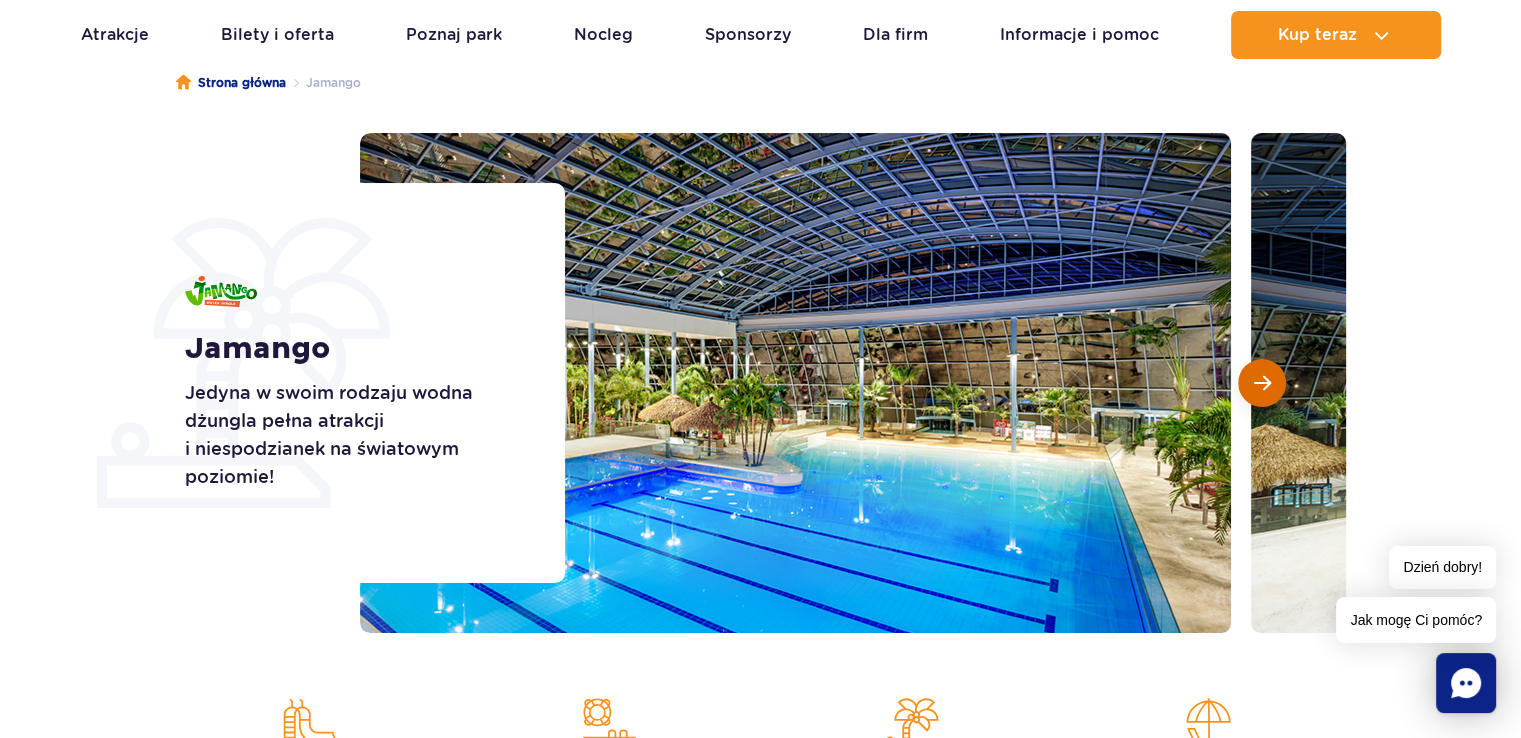 click at bounding box center (1262, 383) 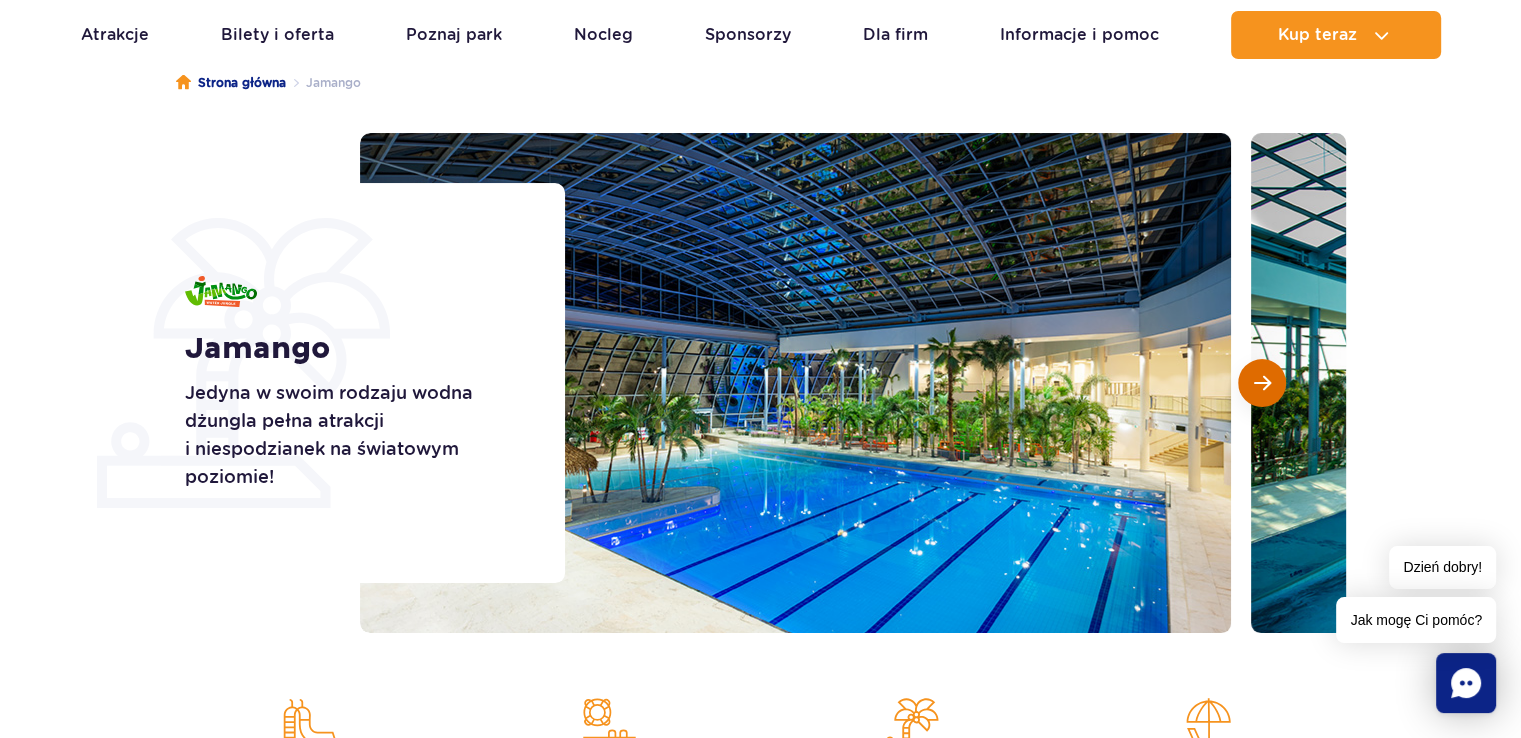 click at bounding box center (1262, 383) 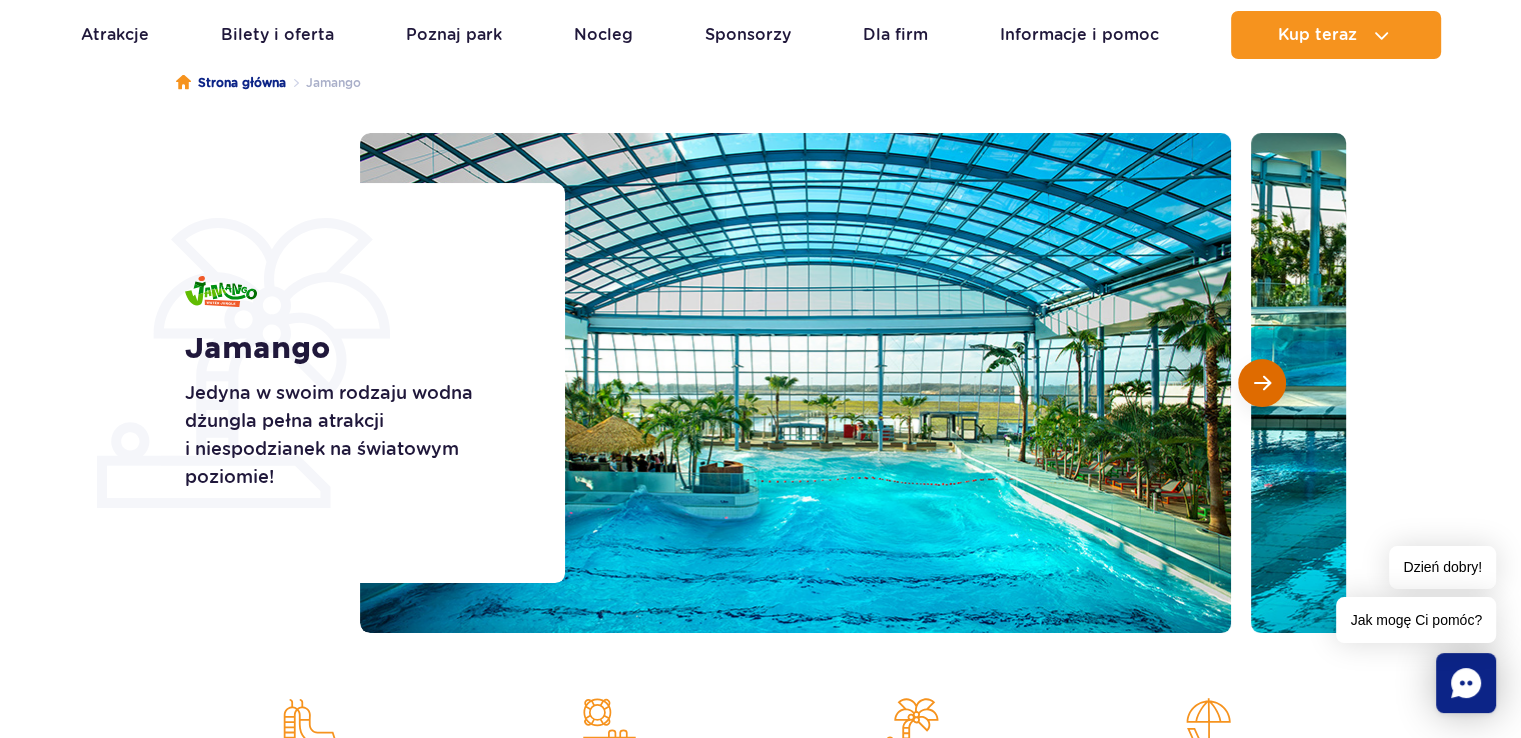 click at bounding box center [1262, 383] 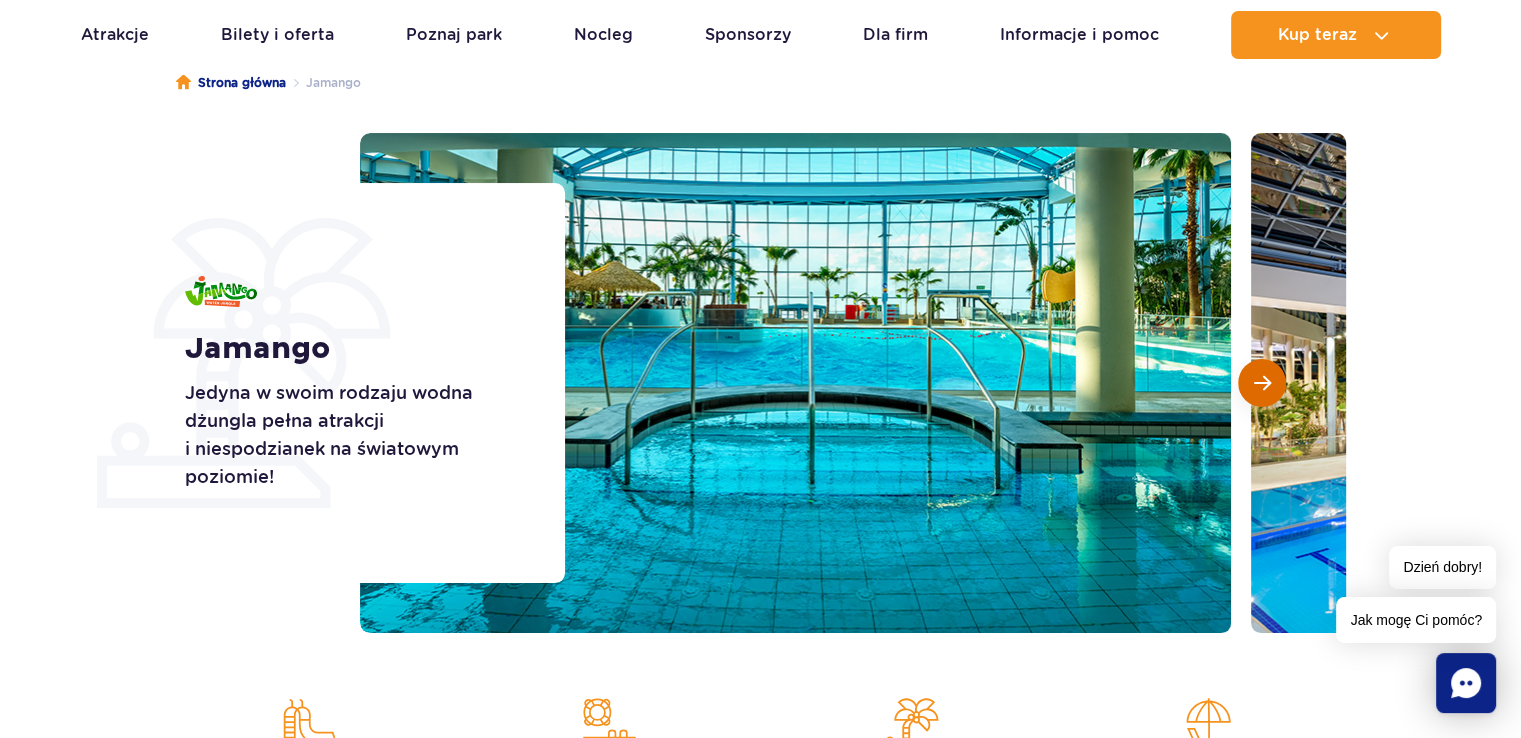 click at bounding box center (1262, 383) 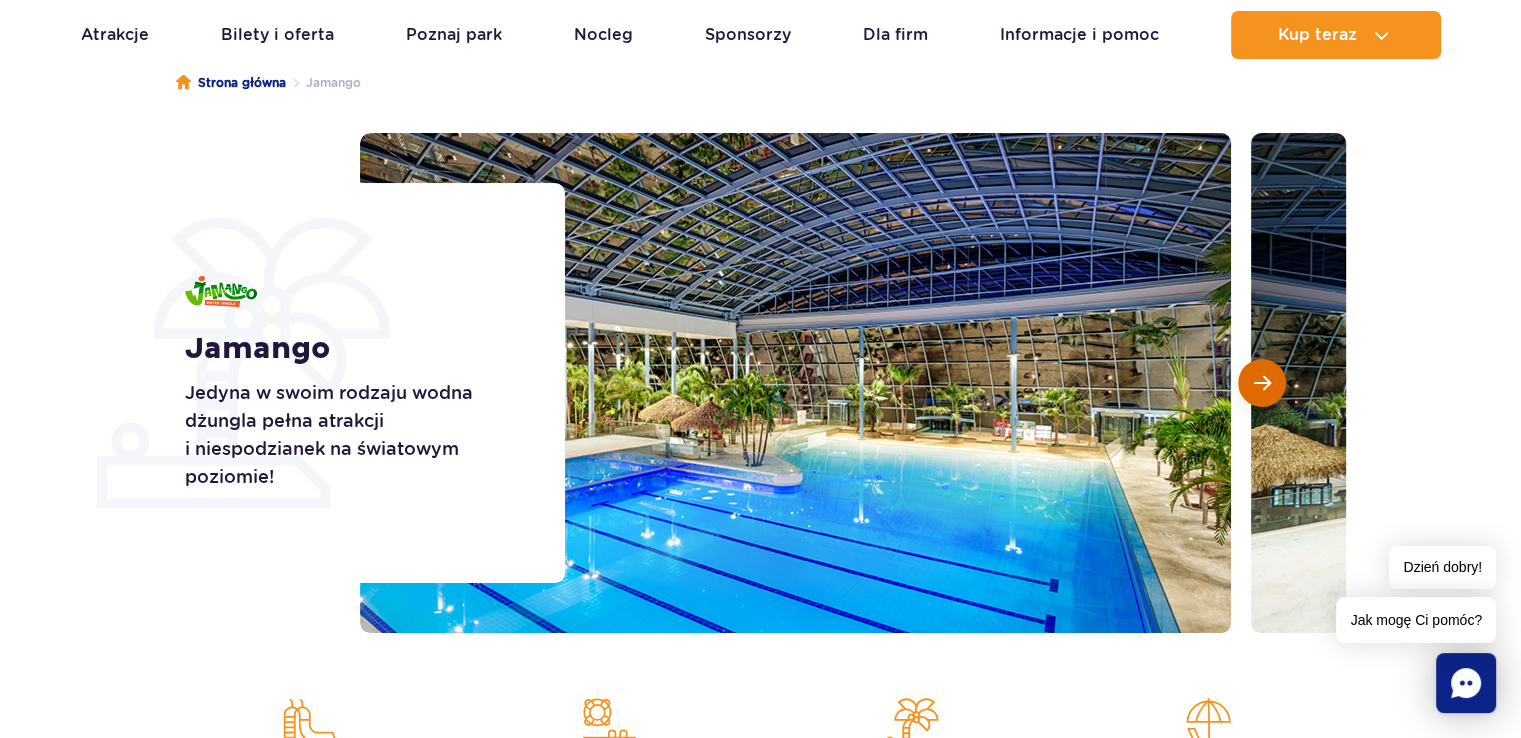 click at bounding box center (1262, 383) 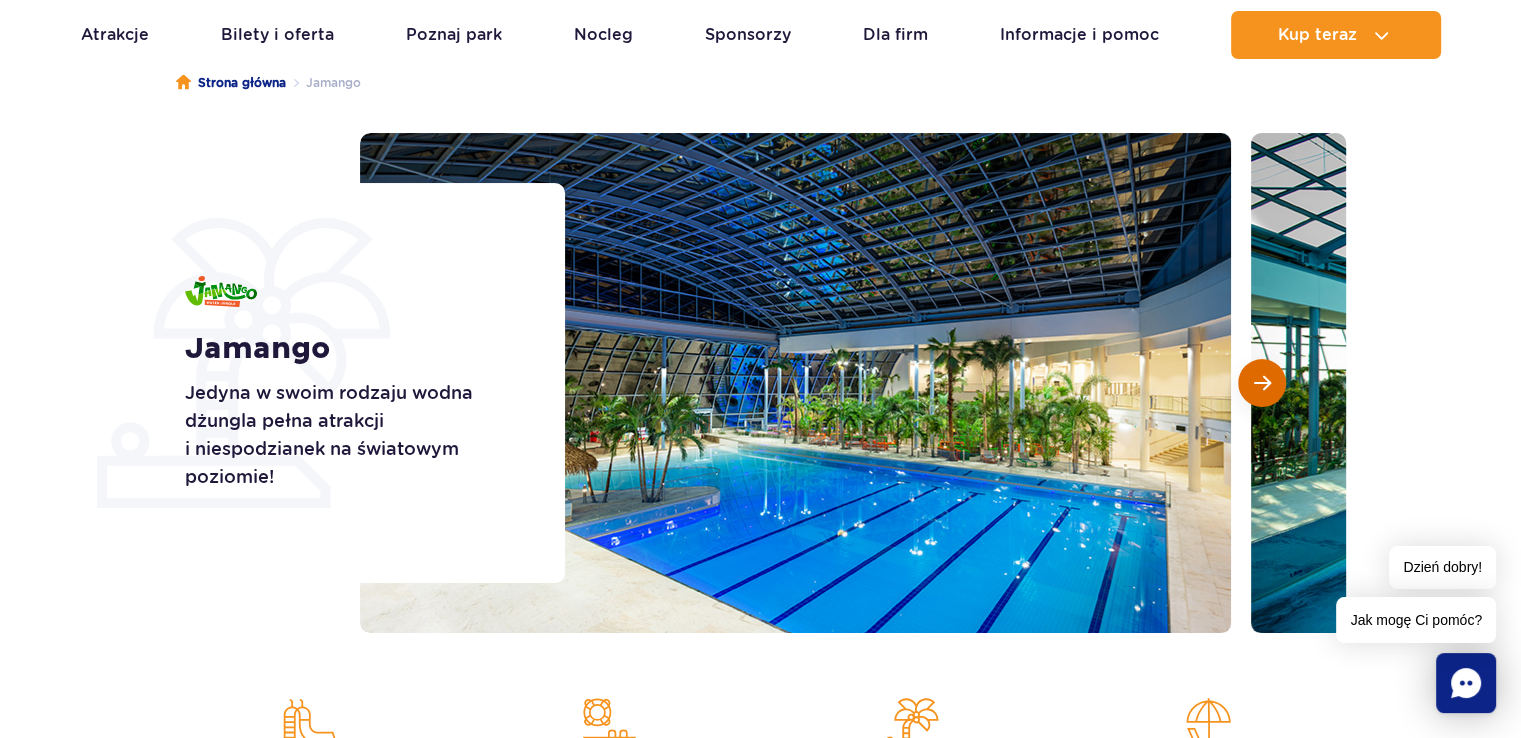click at bounding box center (1262, 383) 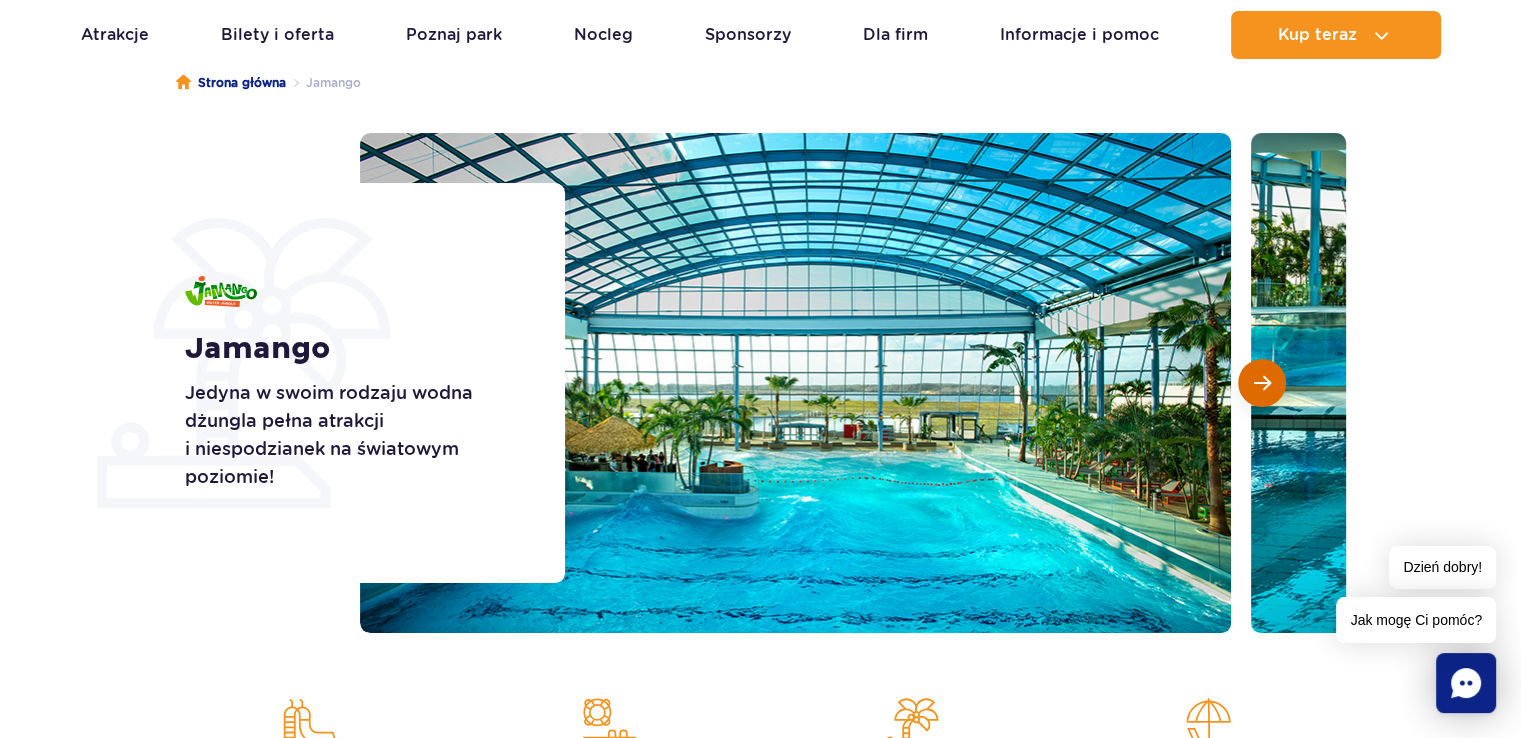 click at bounding box center (1262, 383) 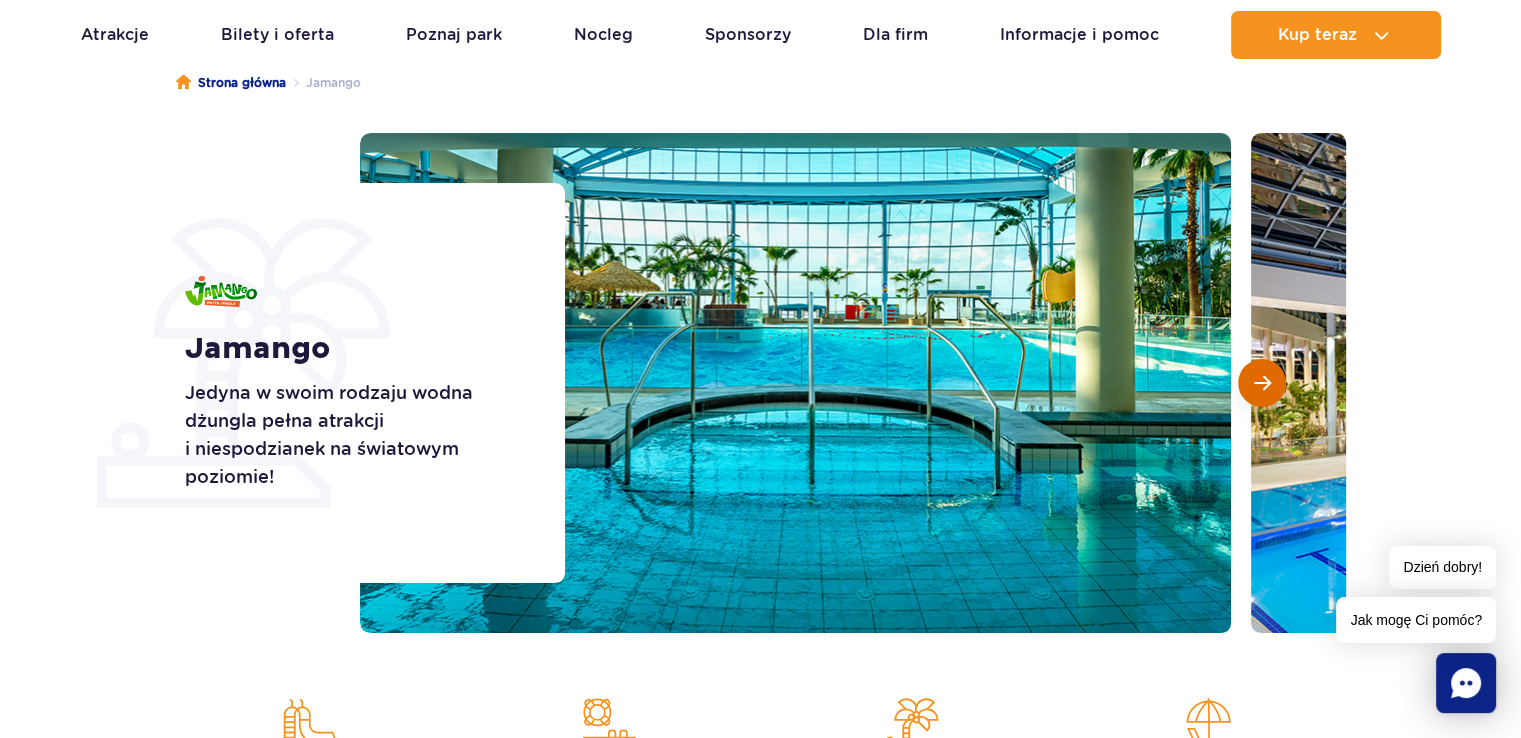 click at bounding box center [1262, 383] 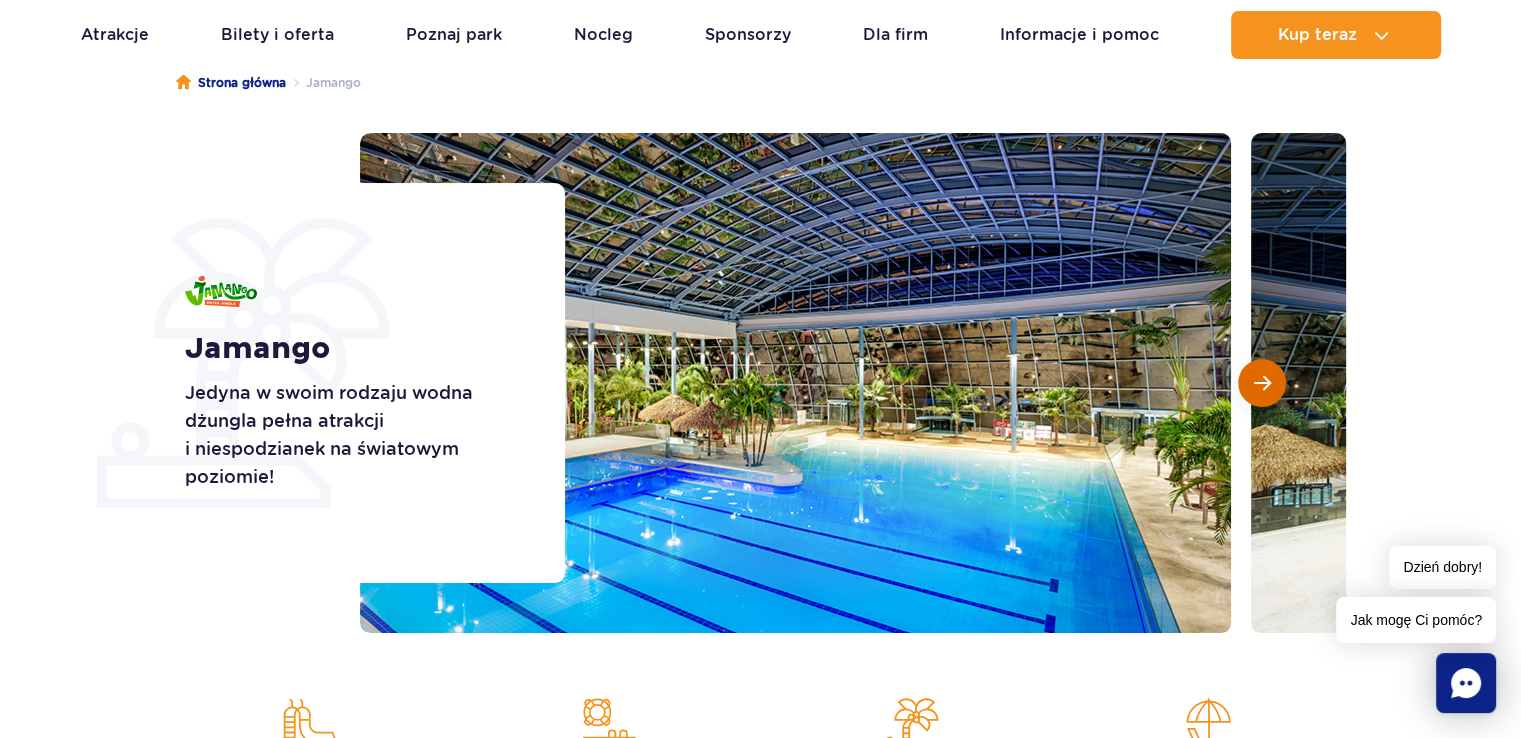 click at bounding box center [1262, 383] 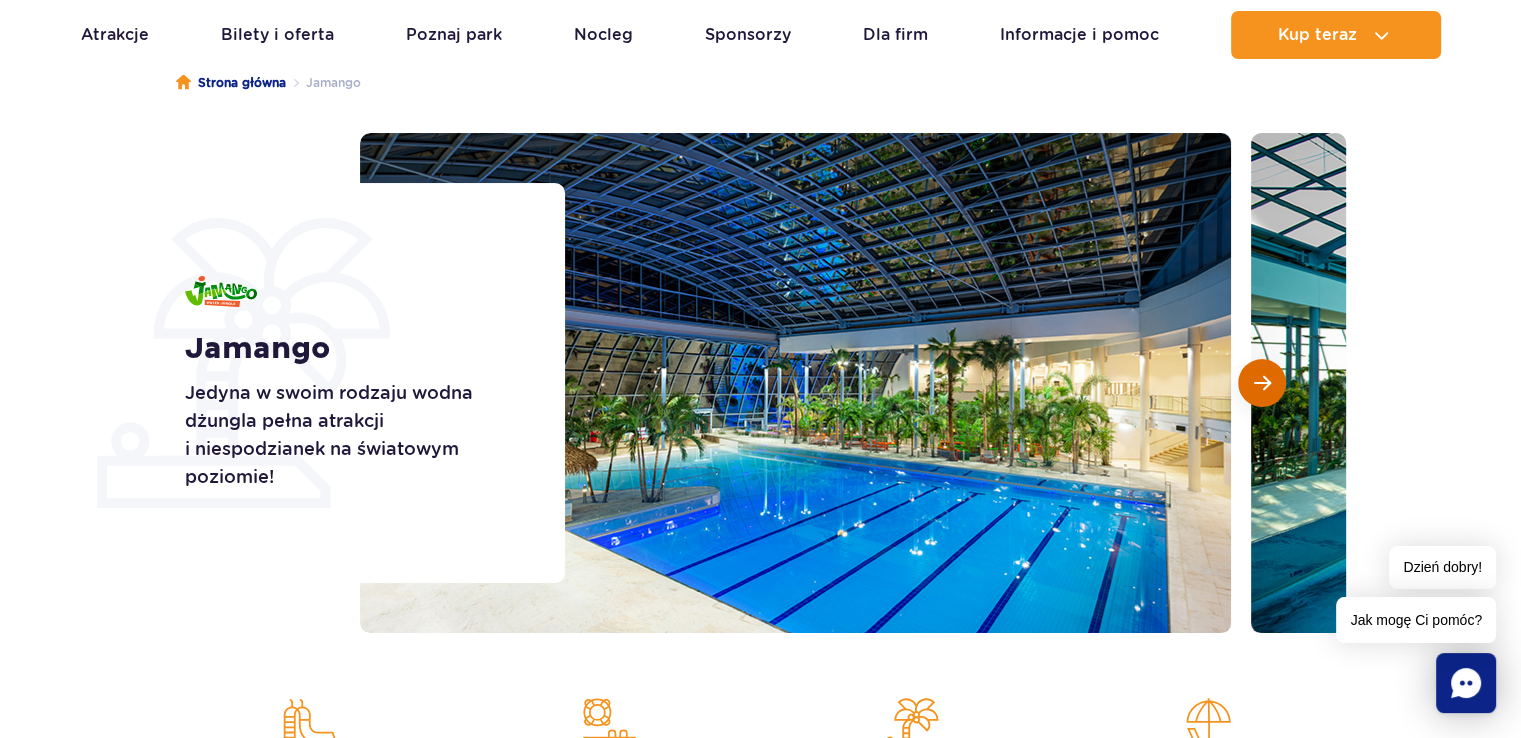 click at bounding box center (1262, 383) 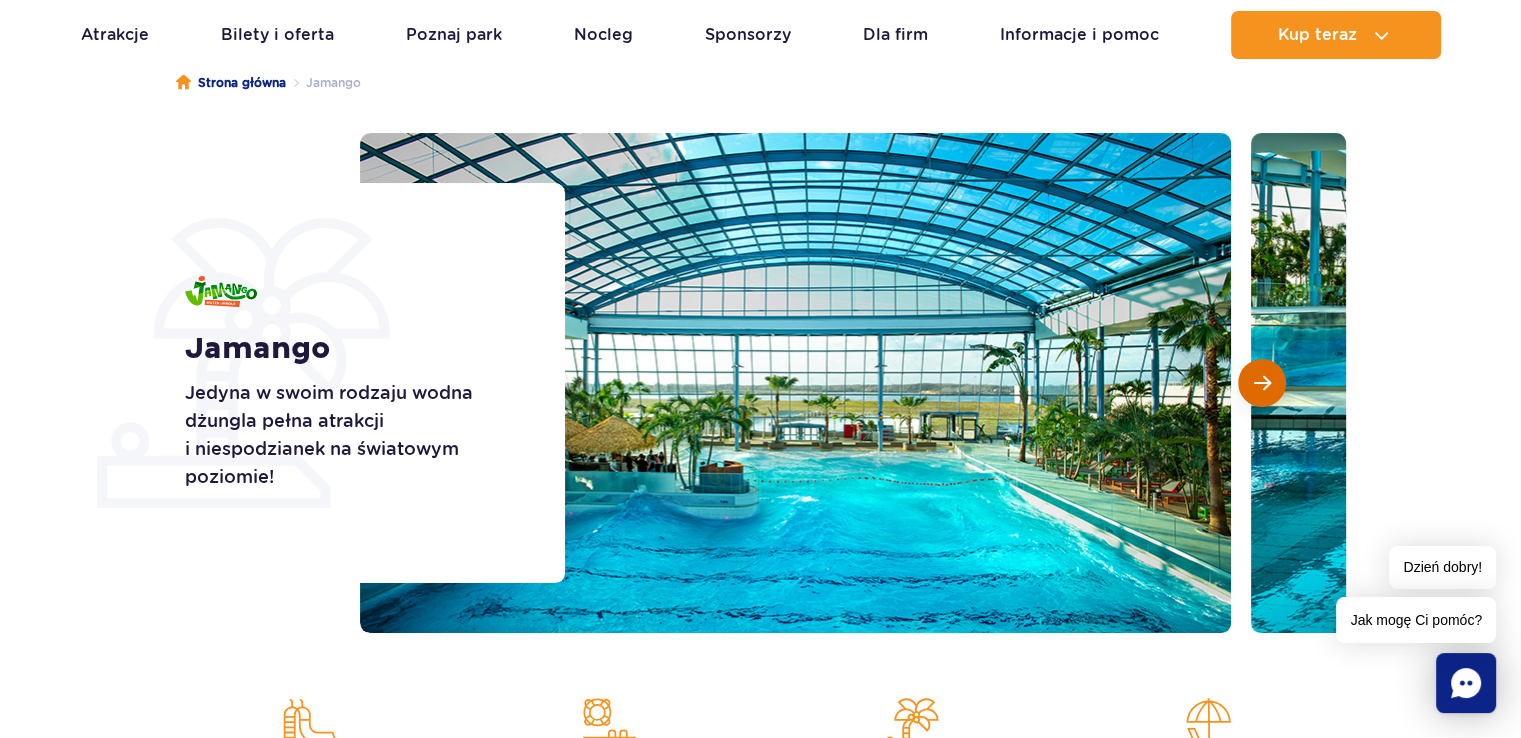 click at bounding box center (1262, 383) 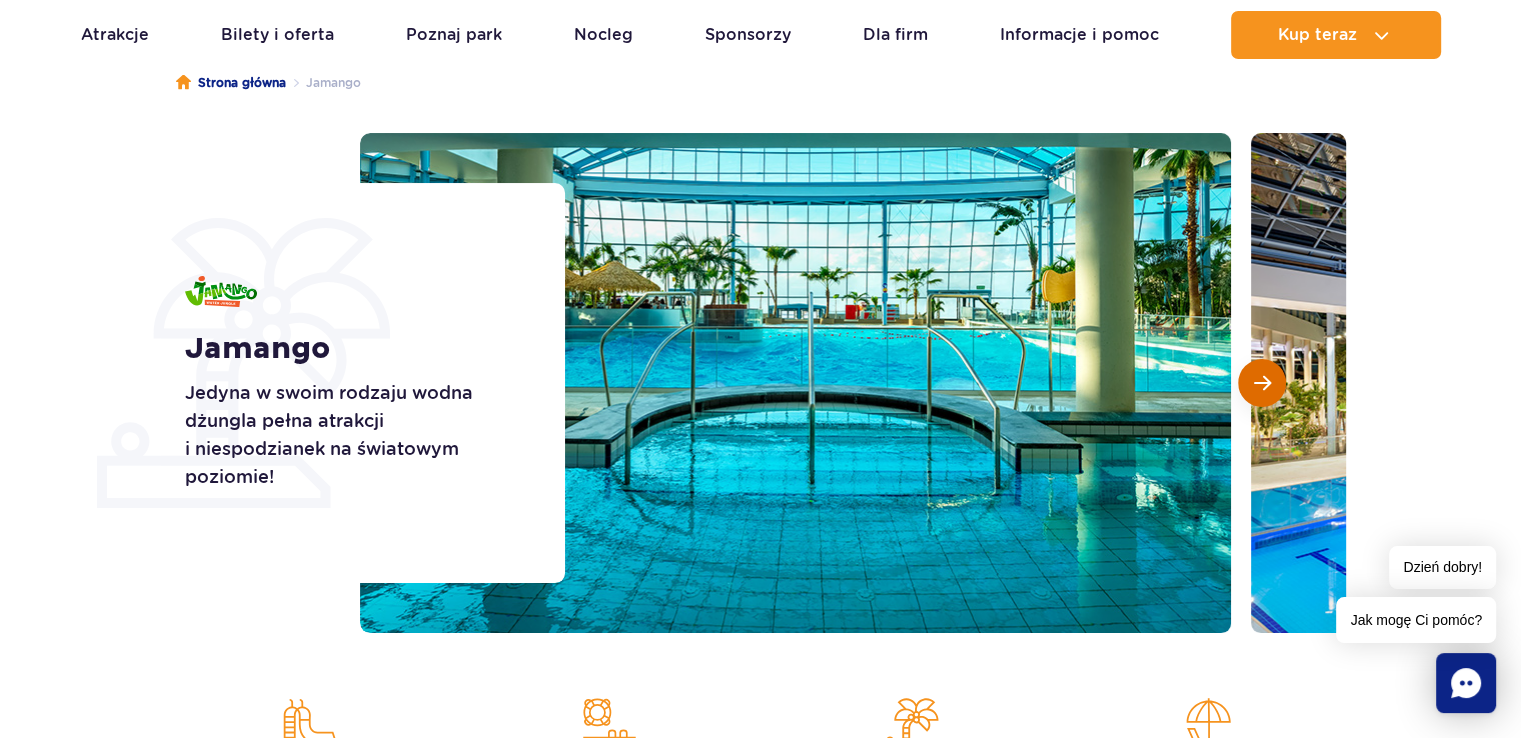 click at bounding box center (1262, 383) 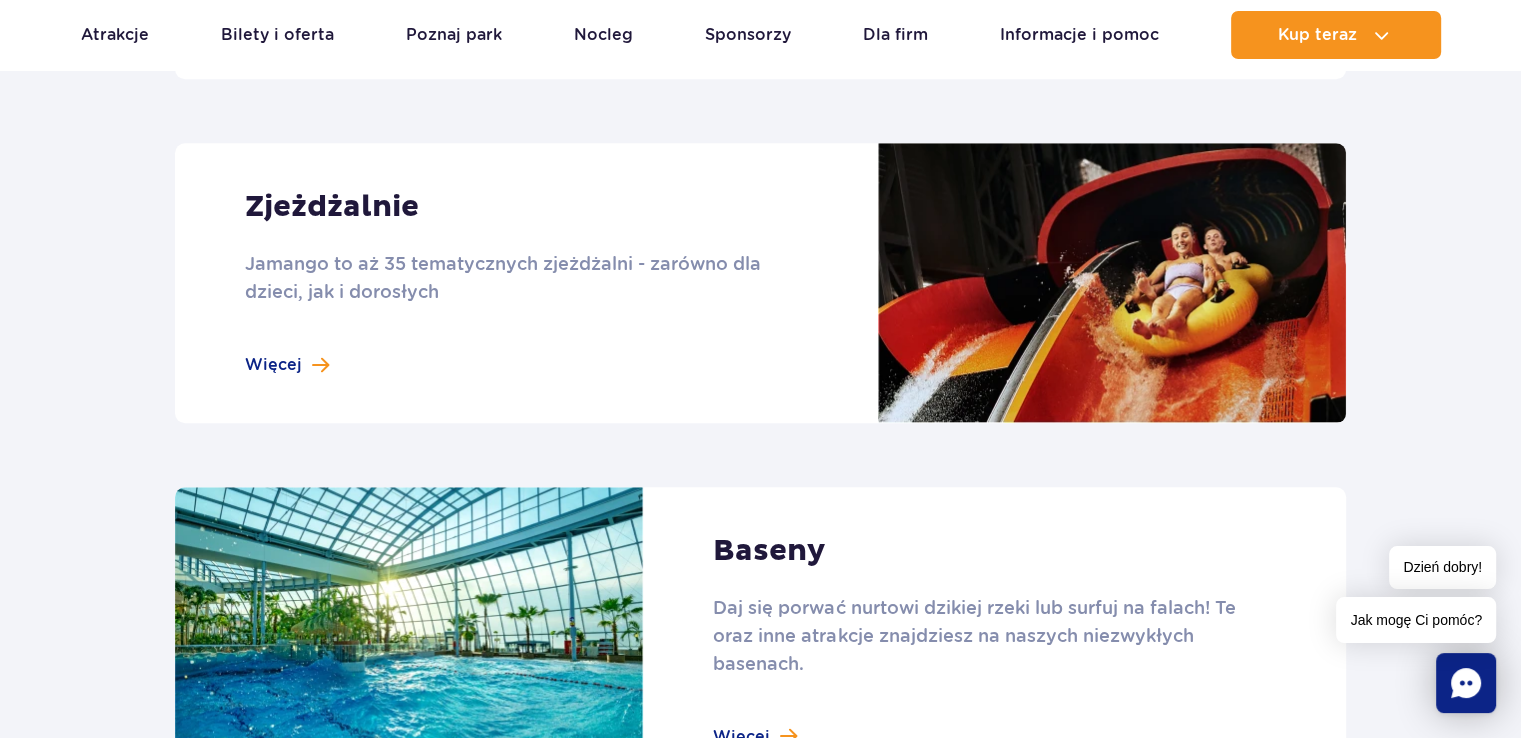 scroll, scrollTop: 1680, scrollLeft: 0, axis: vertical 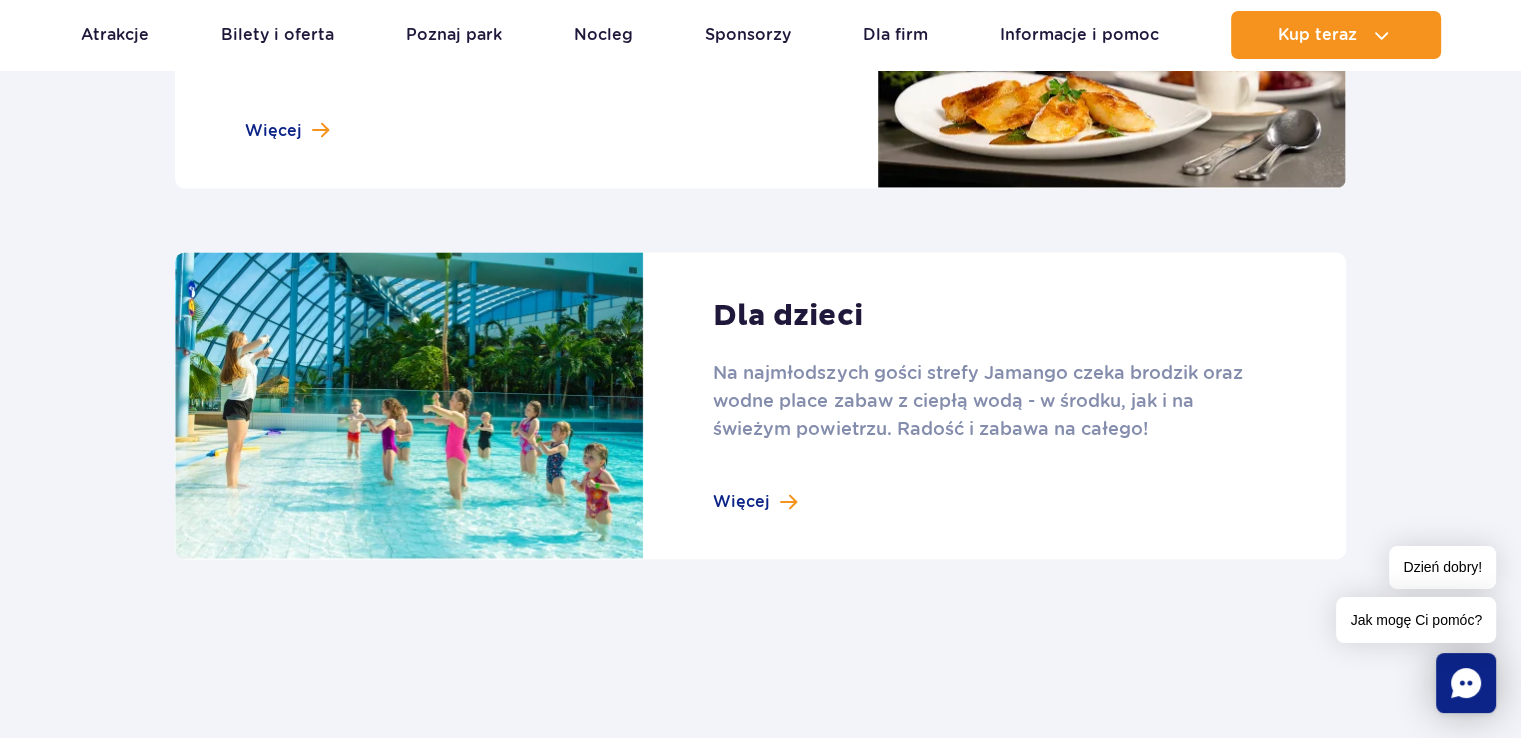 click at bounding box center [760, 406] 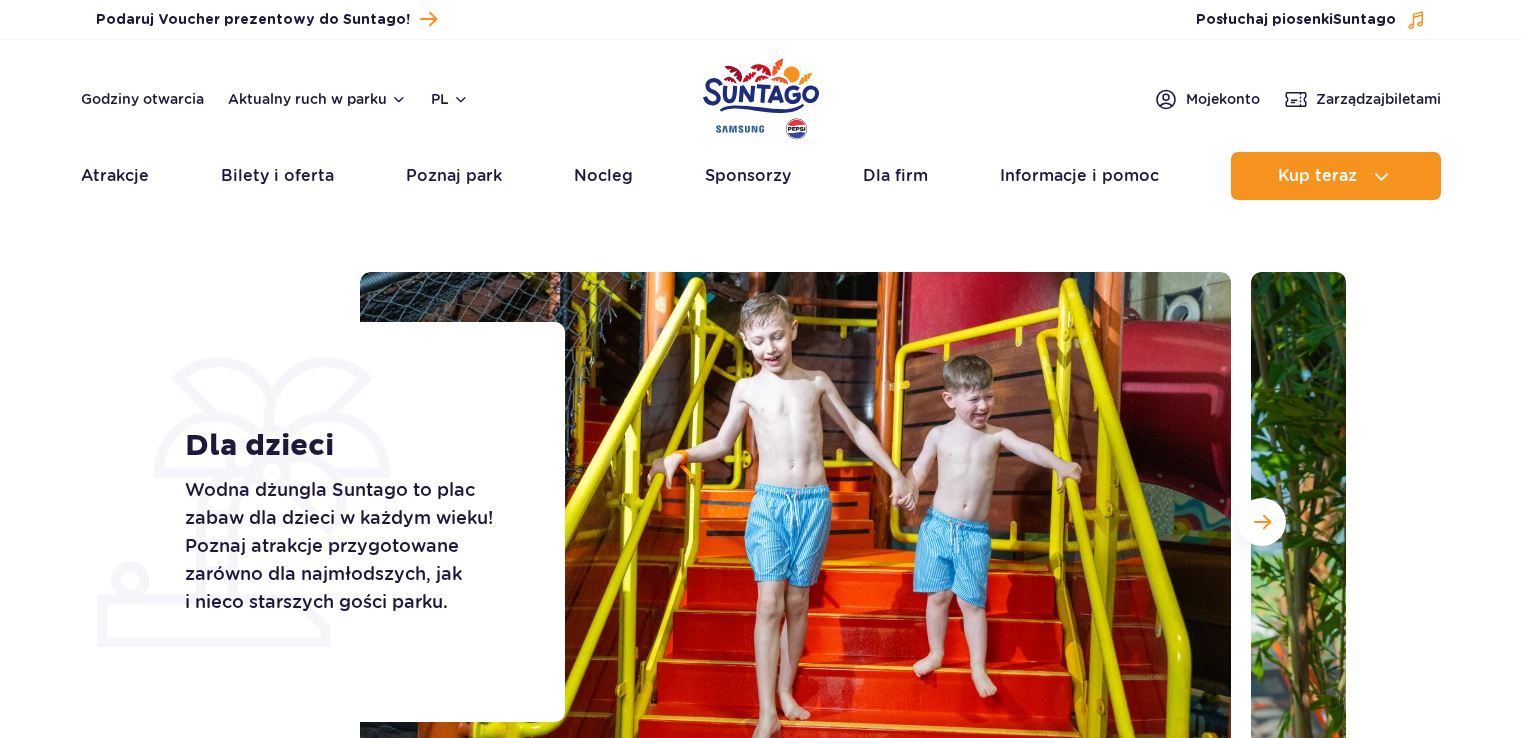 scroll, scrollTop: 0, scrollLeft: 0, axis: both 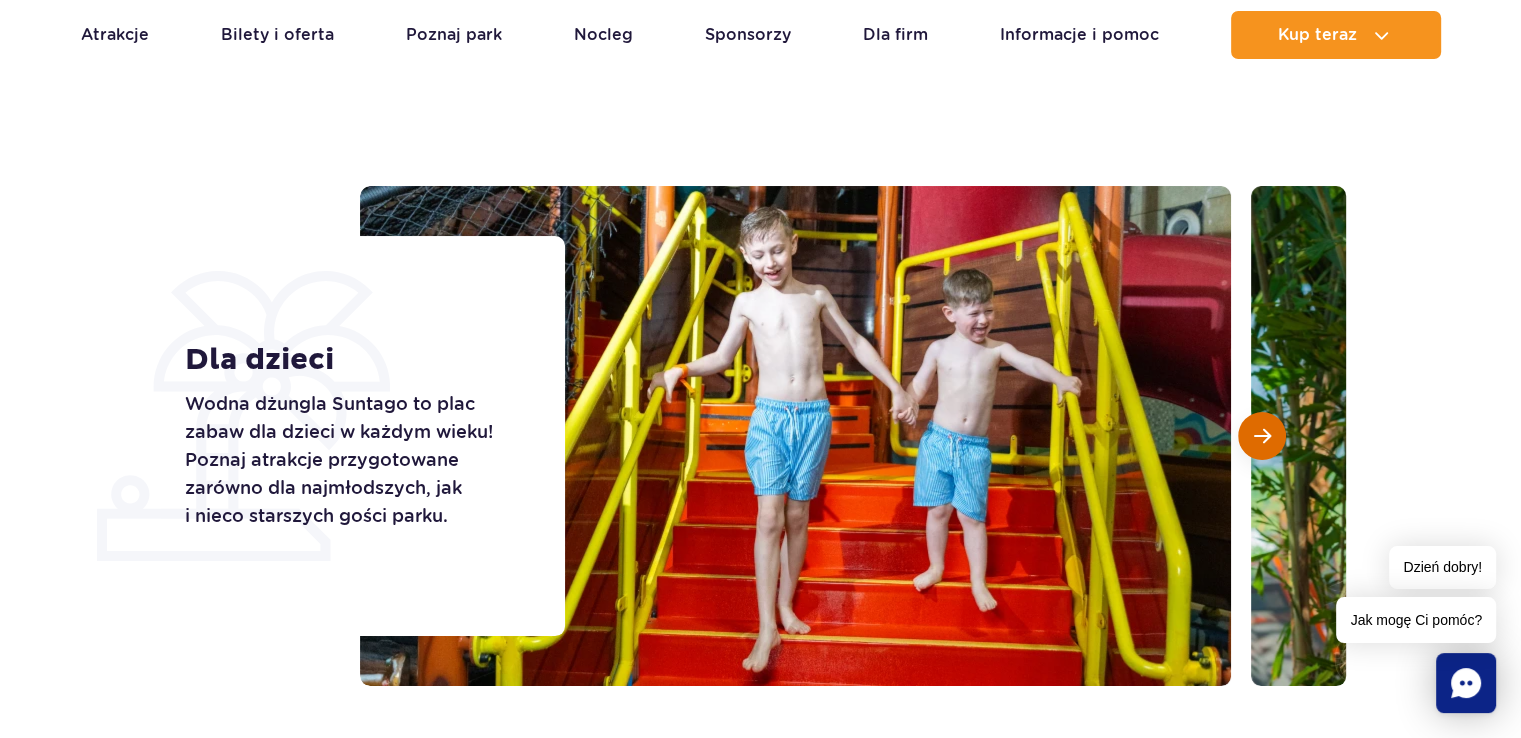 click at bounding box center (1262, 436) 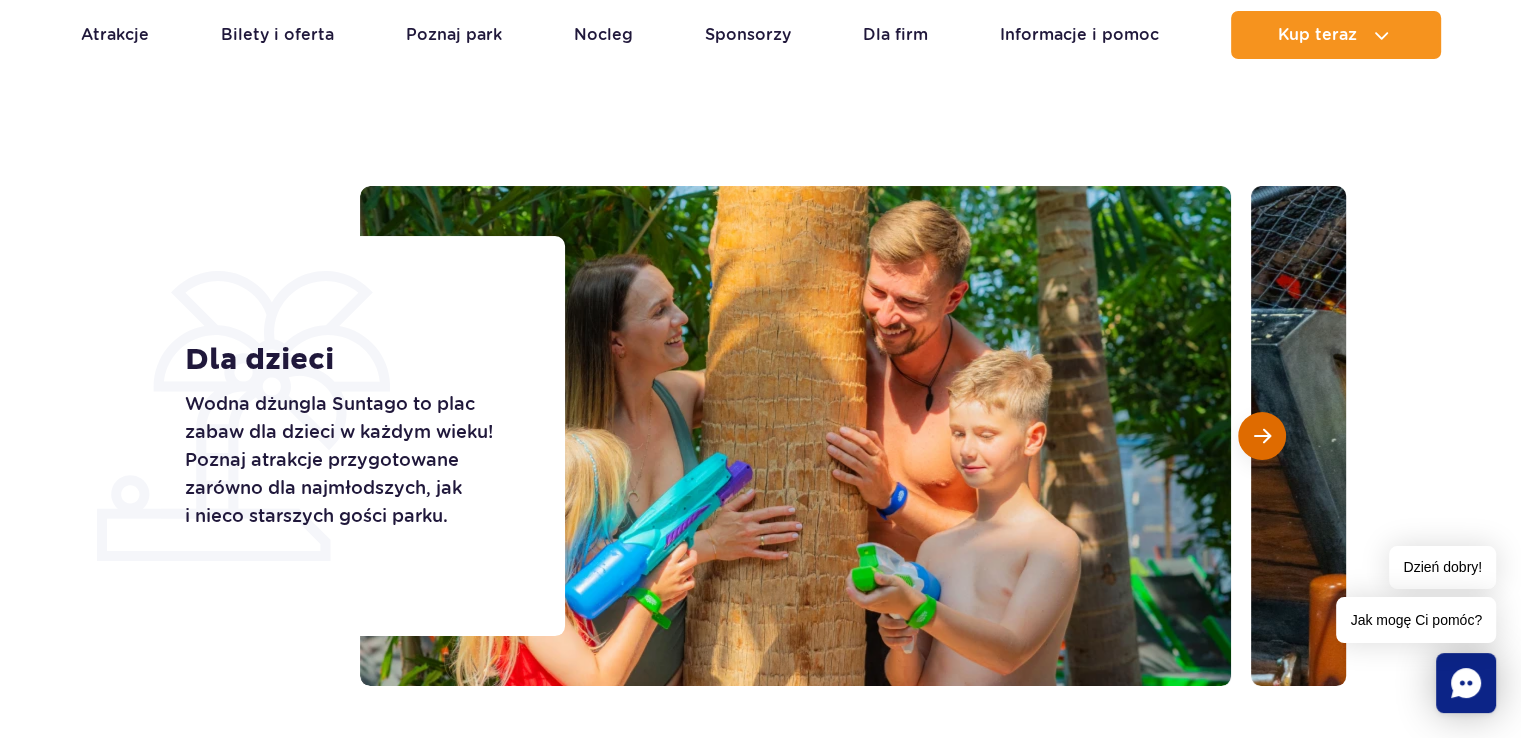 click at bounding box center (1262, 436) 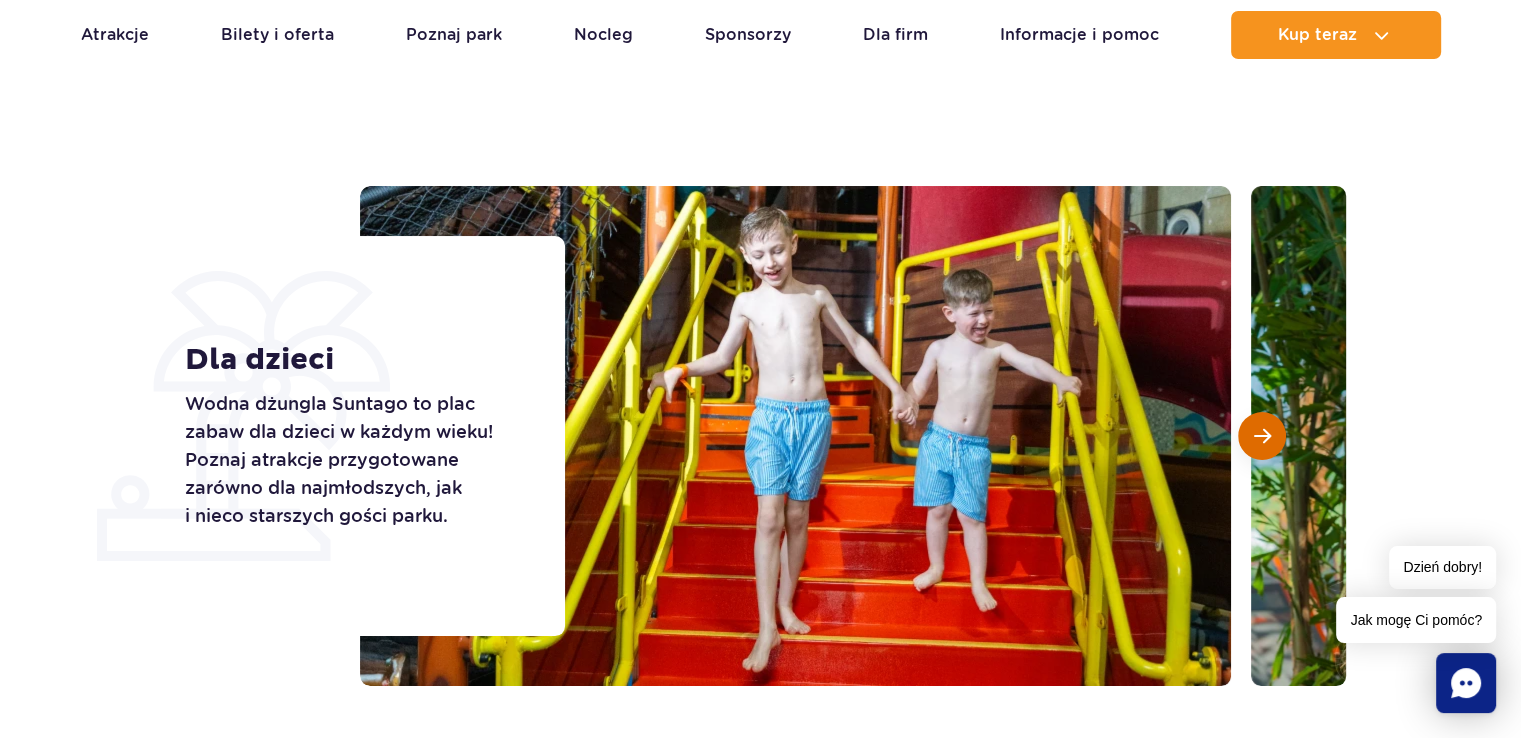 click at bounding box center [1262, 436] 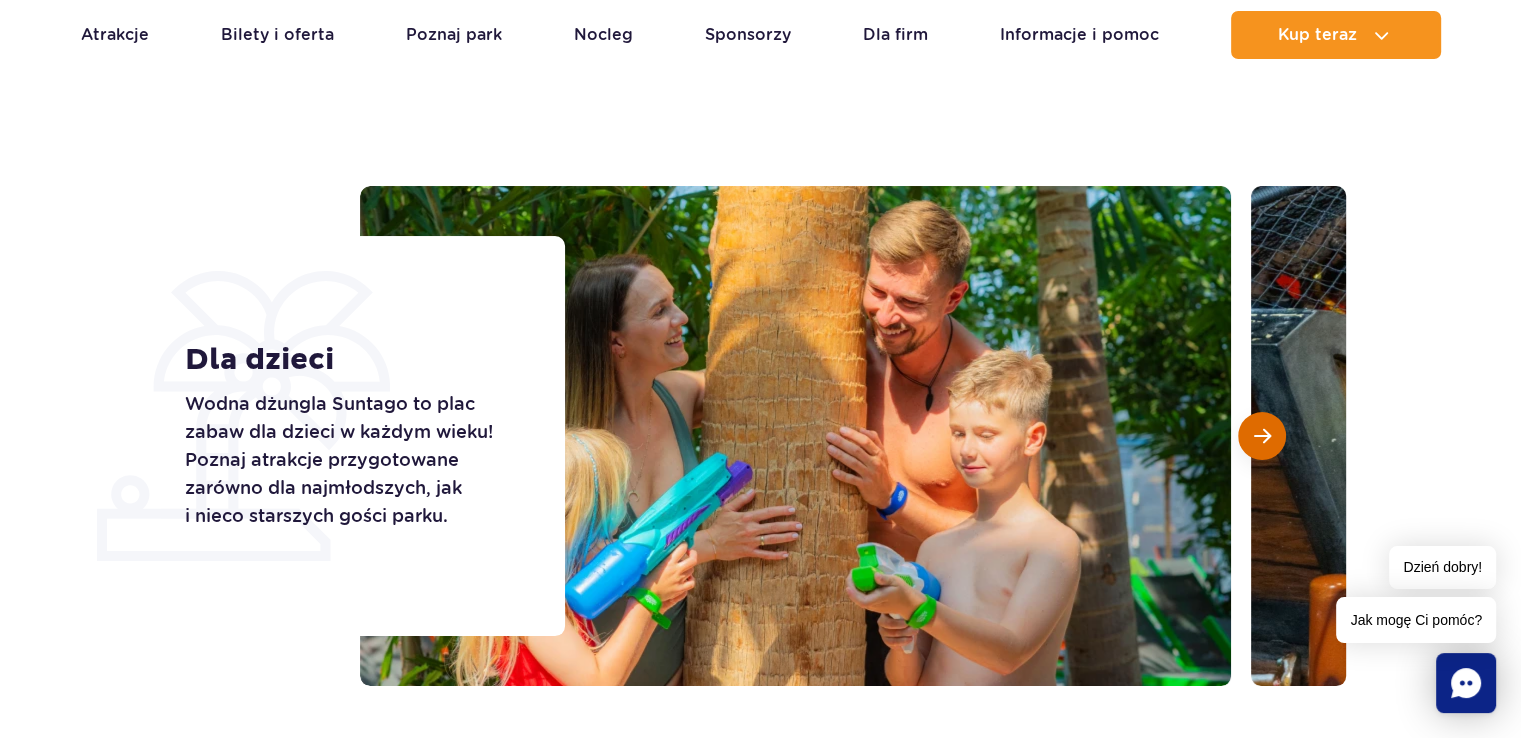 click at bounding box center (1262, 436) 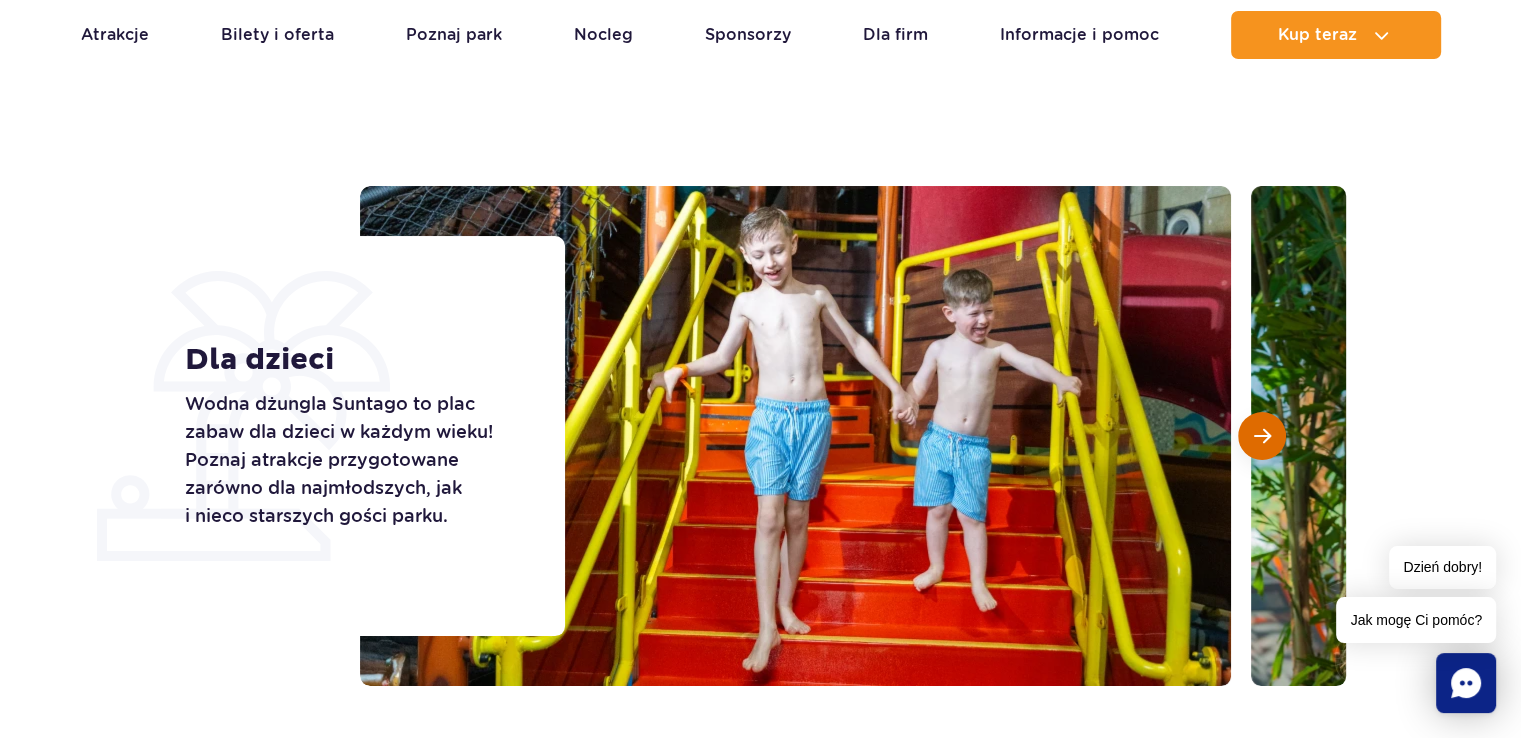 click at bounding box center (1262, 436) 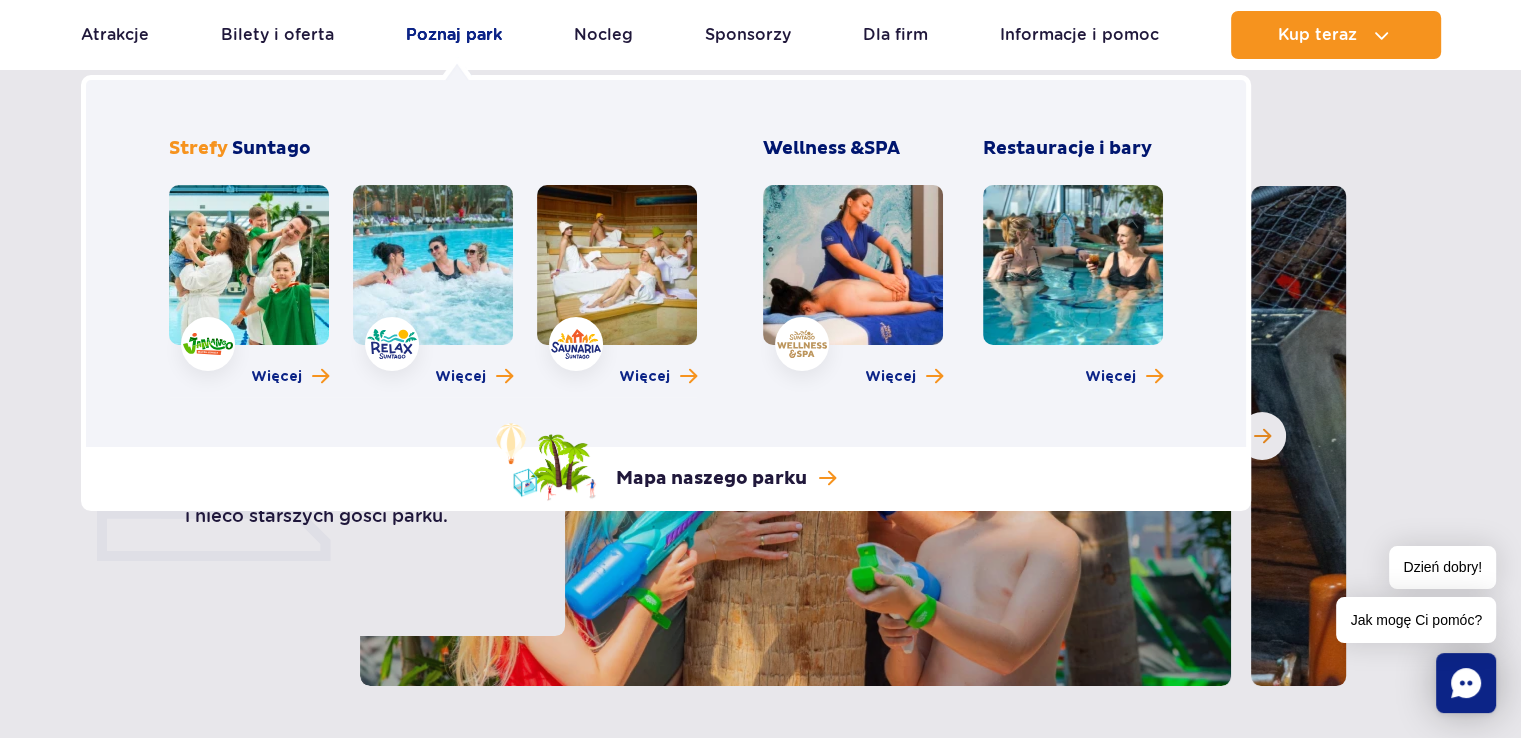 click on "Poznaj park" at bounding box center (454, 35) 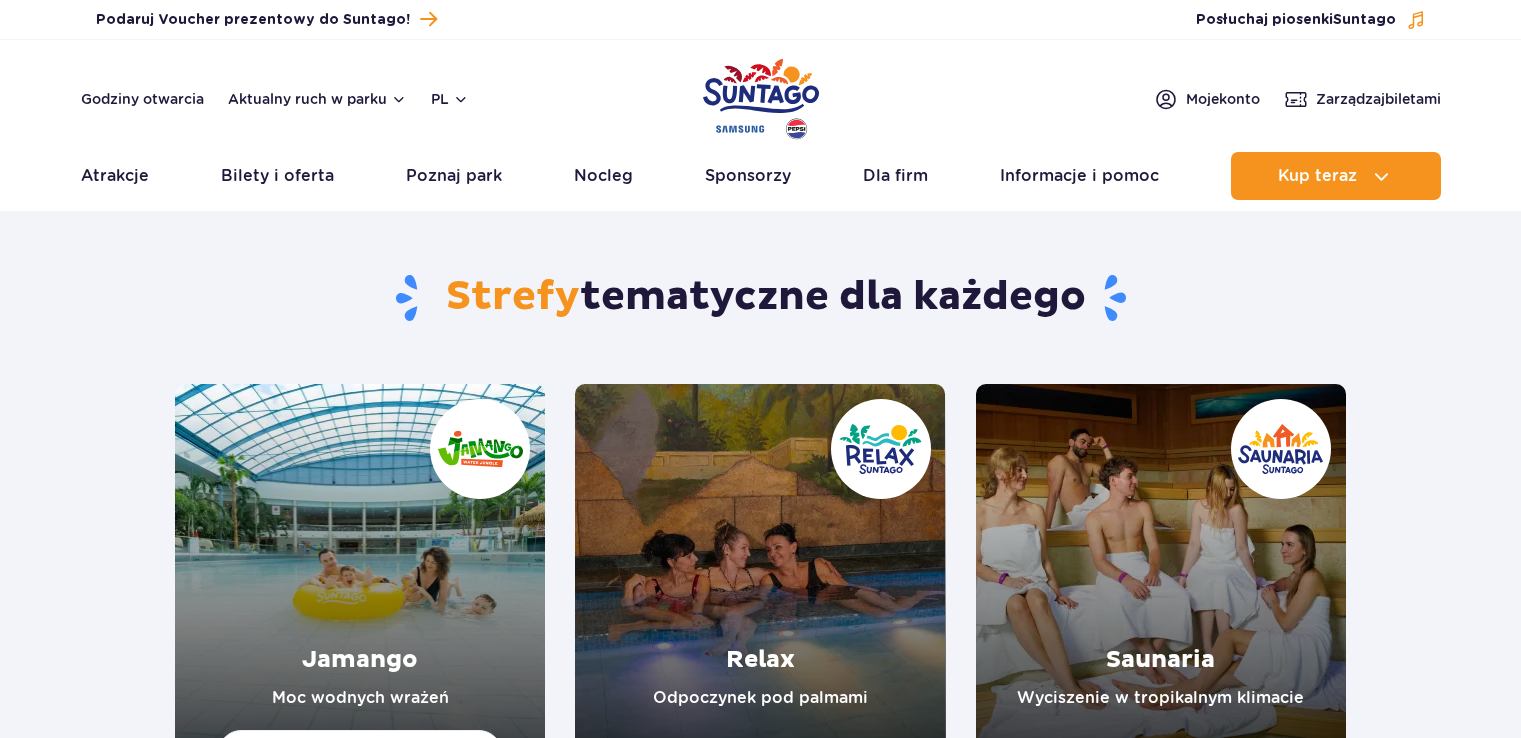 scroll, scrollTop: 0, scrollLeft: 0, axis: both 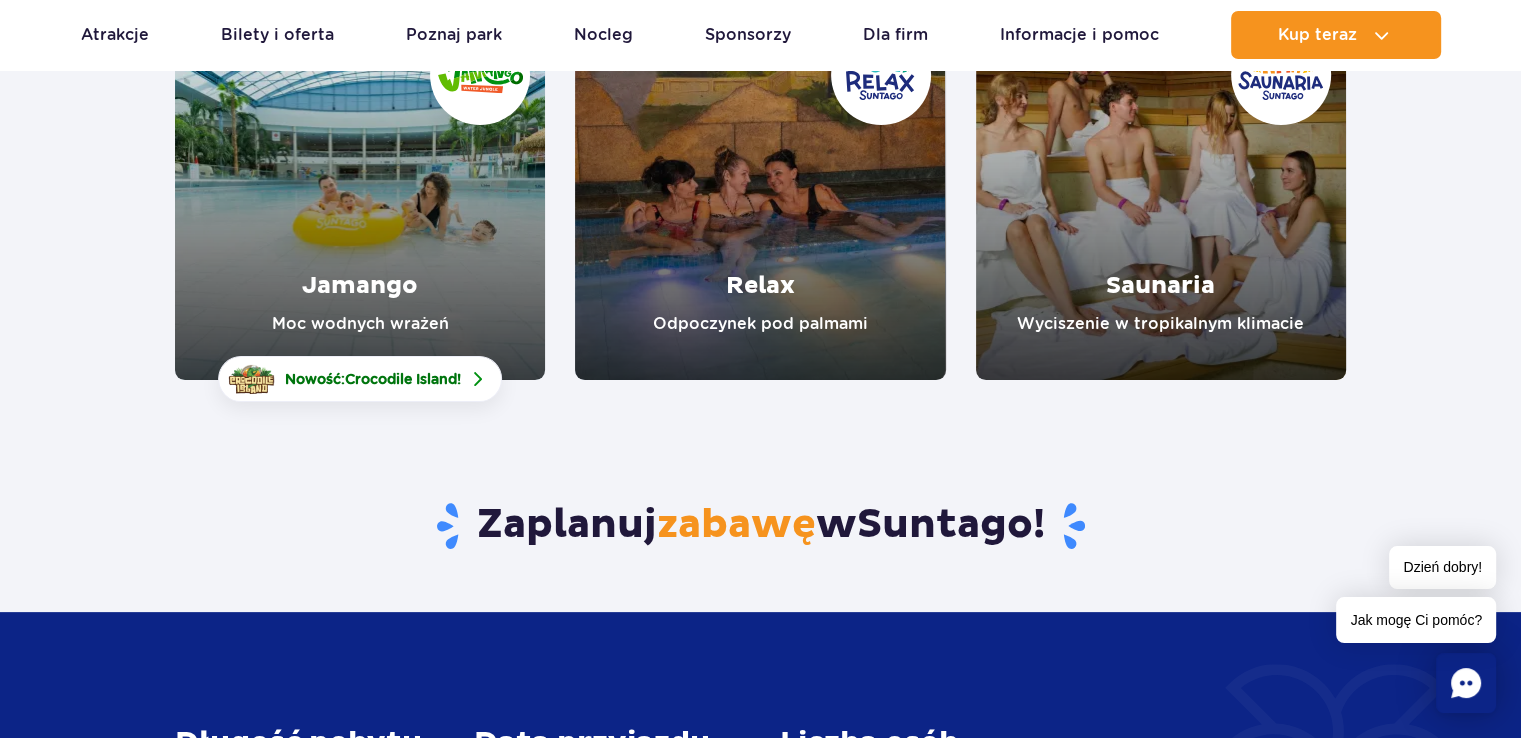 click at bounding box center (360, 195) 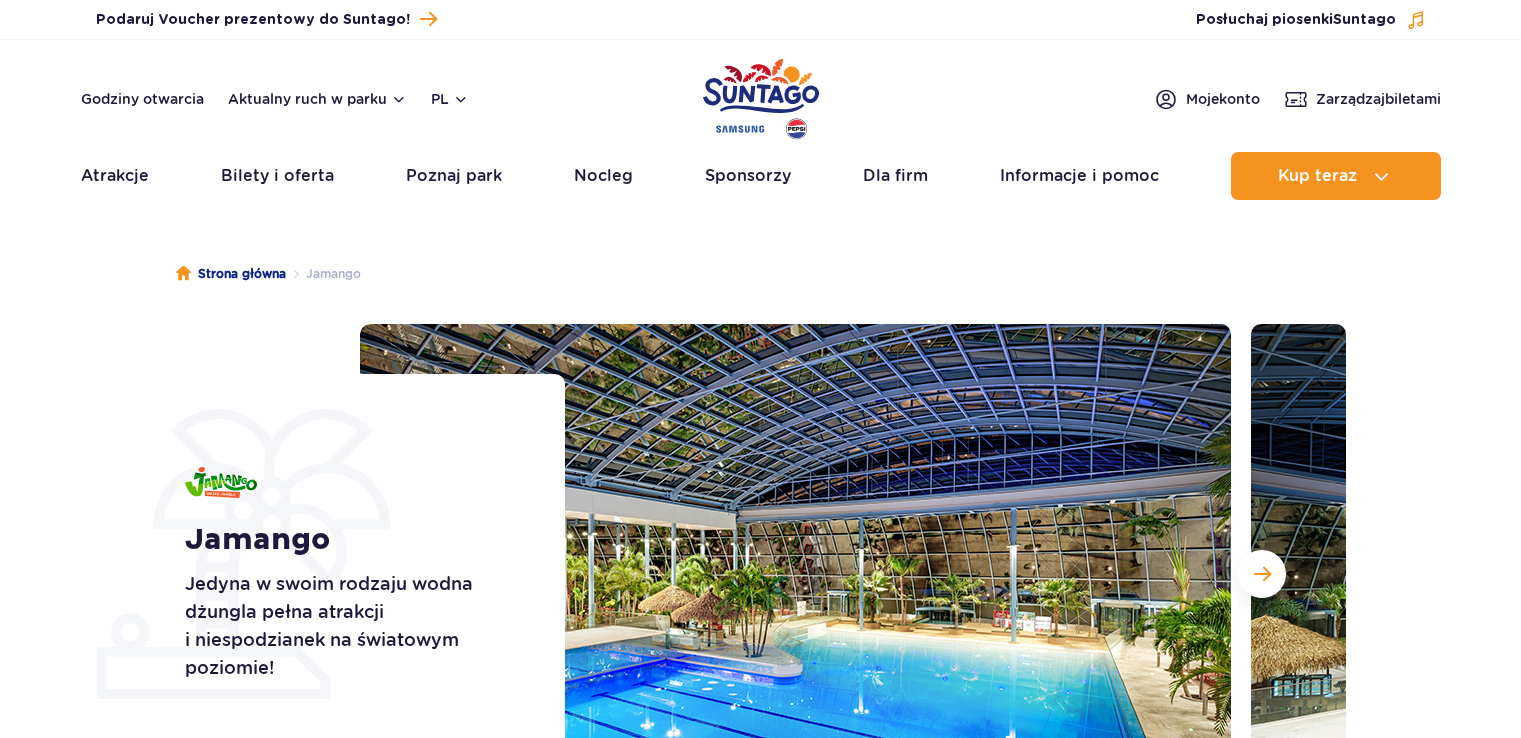 scroll, scrollTop: 0, scrollLeft: 0, axis: both 